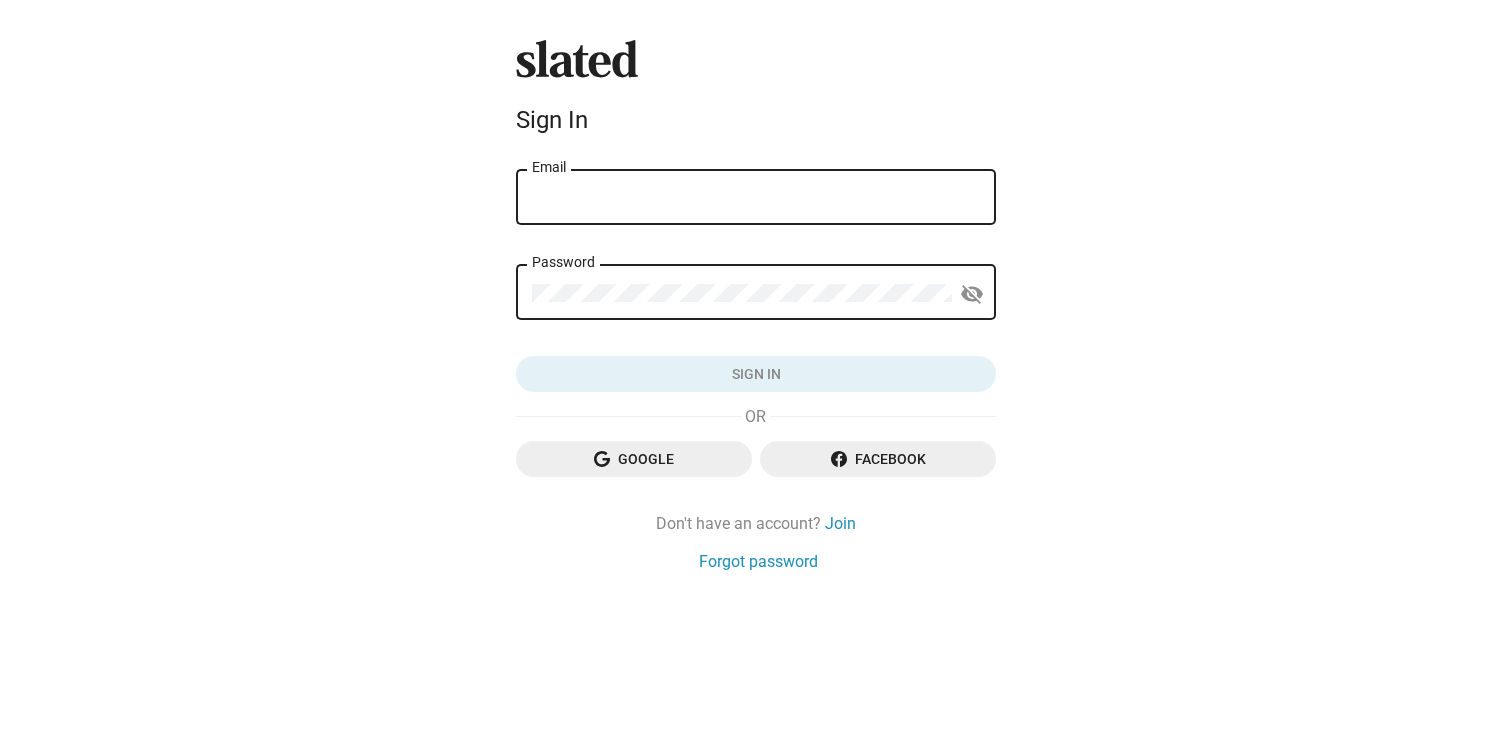 scroll, scrollTop: 0, scrollLeft: 0, axis: both 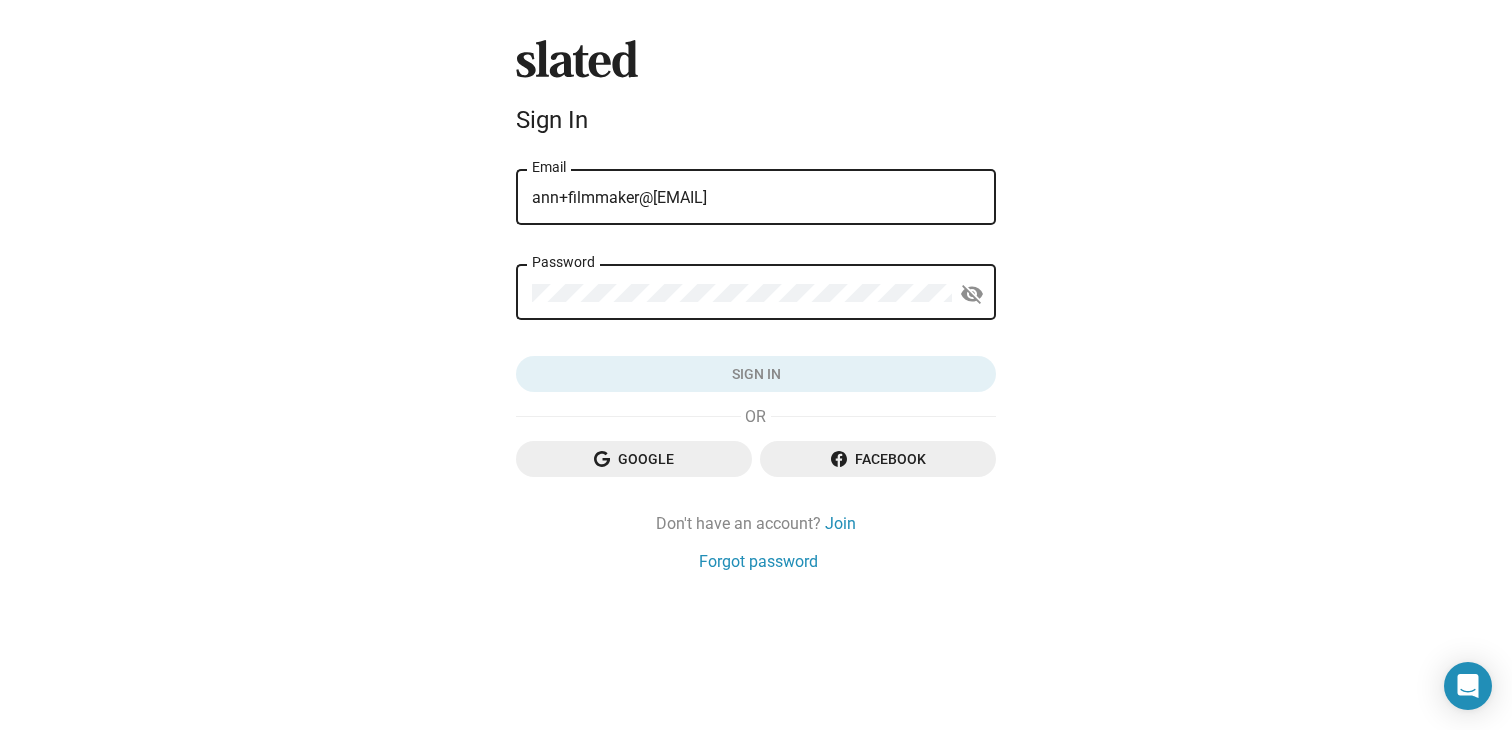 type on "ann+filmmaker@[EMAIL]" 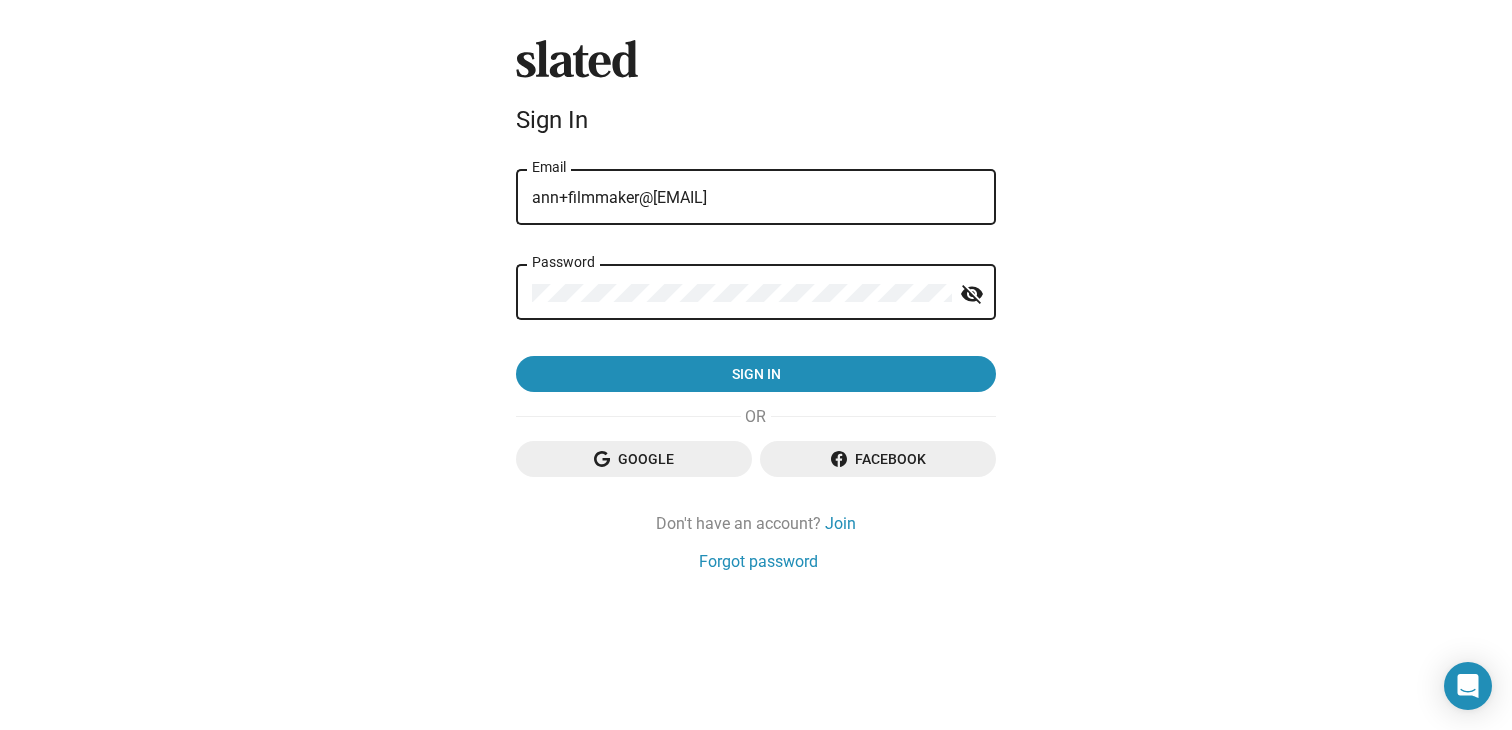 click on "Sign in" 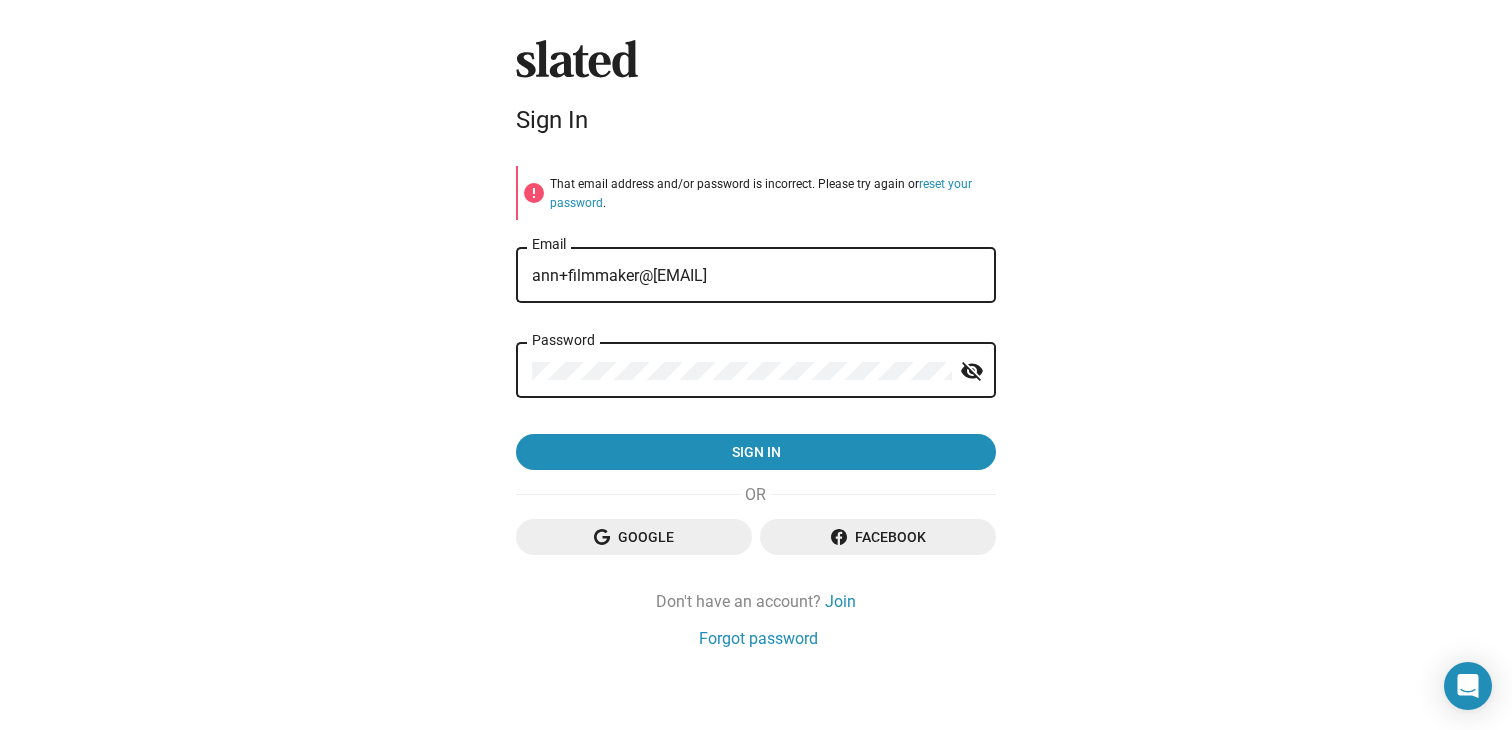 click on "Sign in" 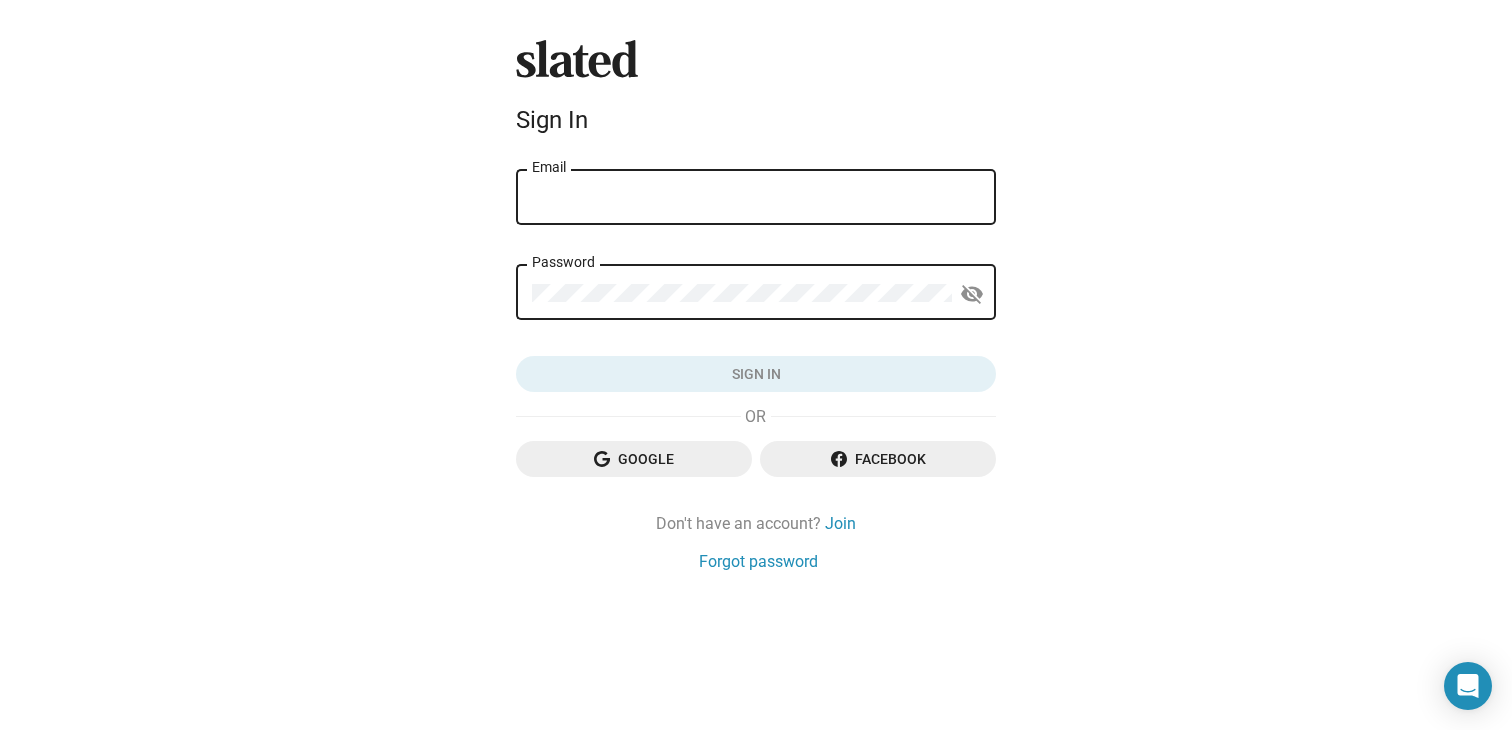 scroll, scrollTop: 0, scrollLeft: 0, axis: both 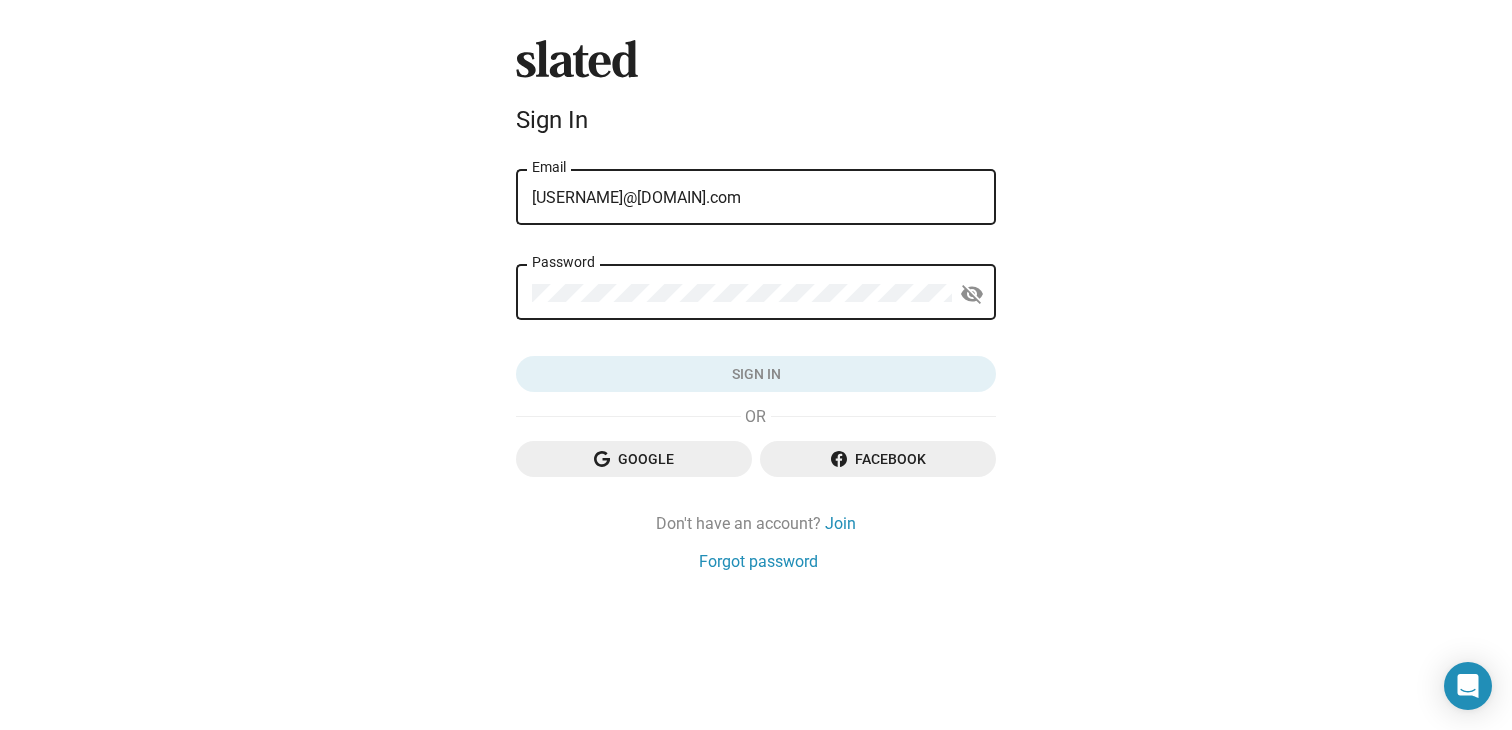 type on "ann+filmadmin@slated.com" 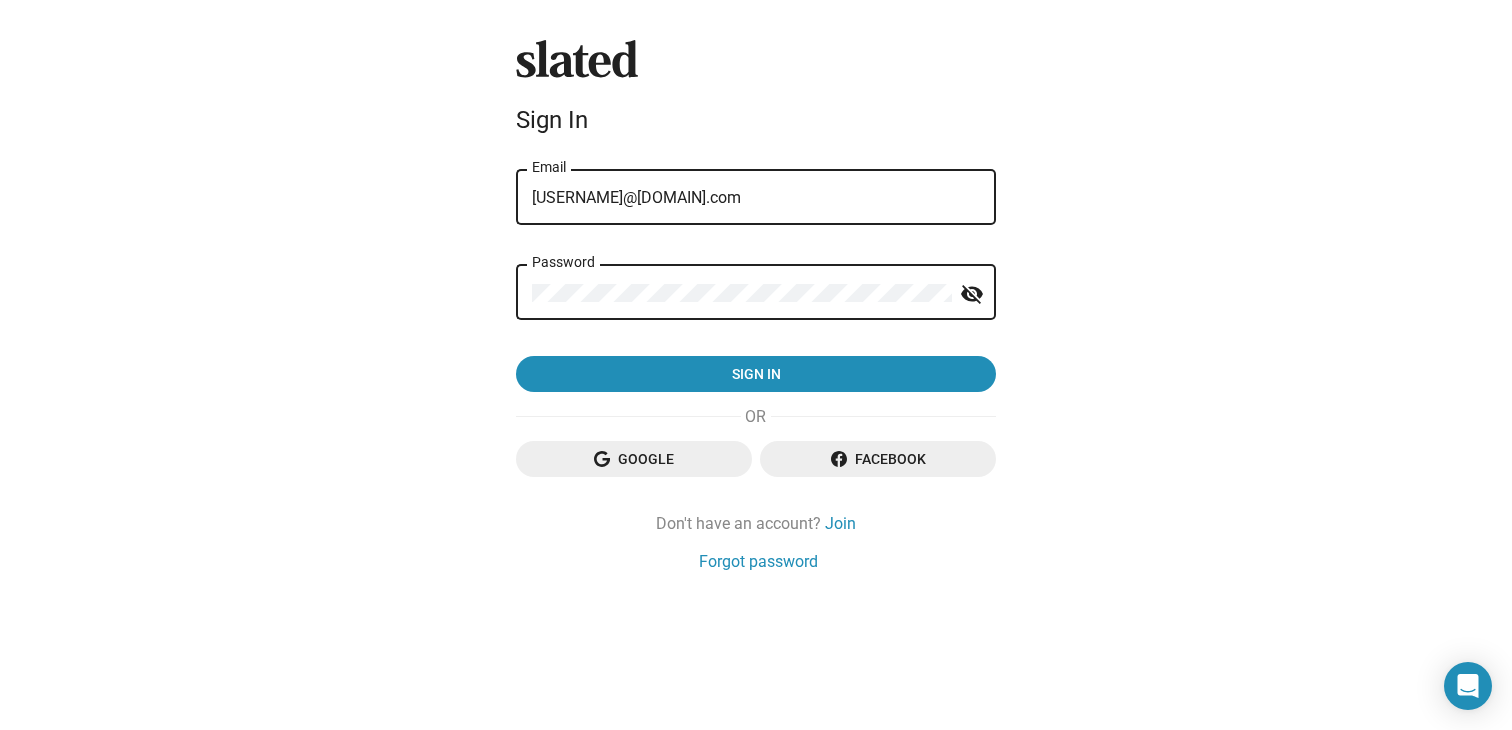 click on "Sign in" 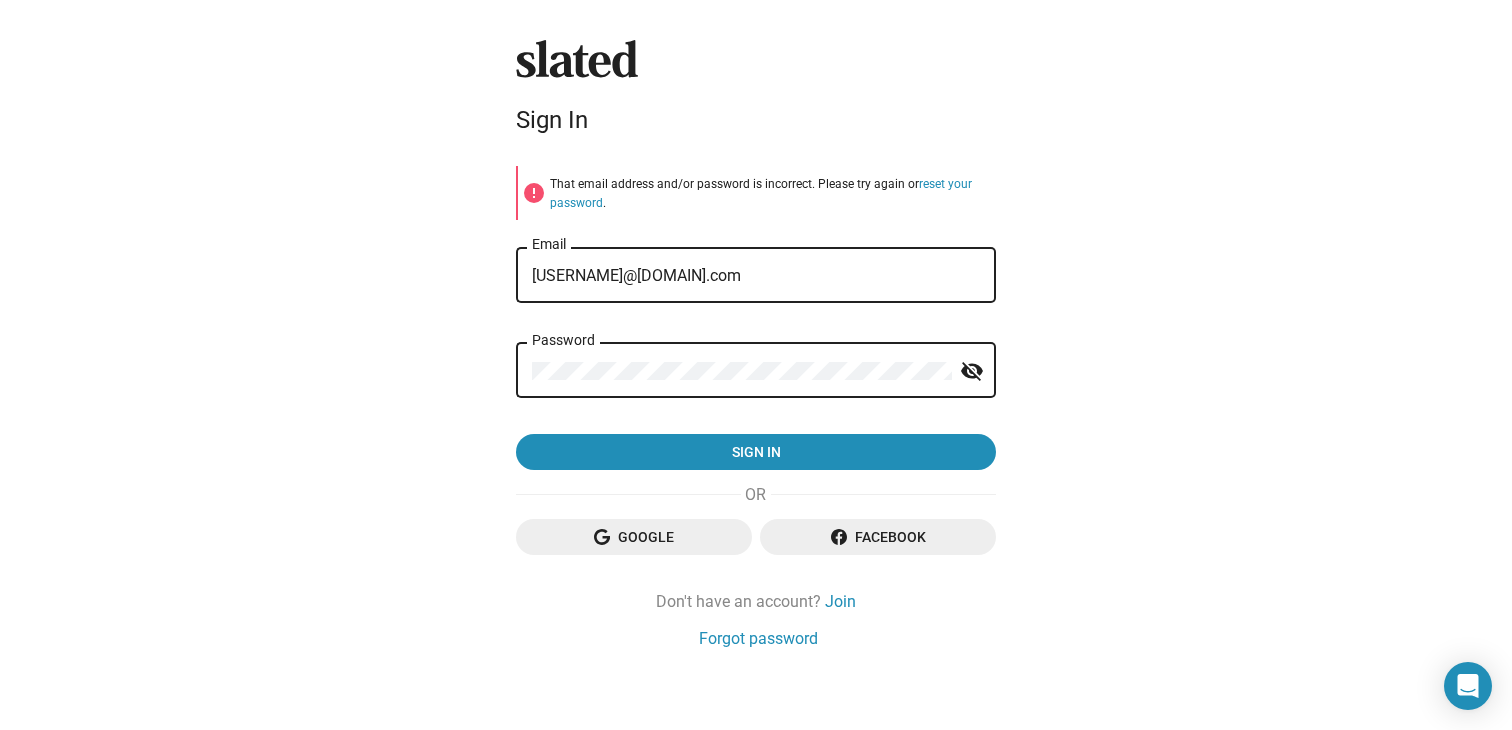 click on "Sign in" 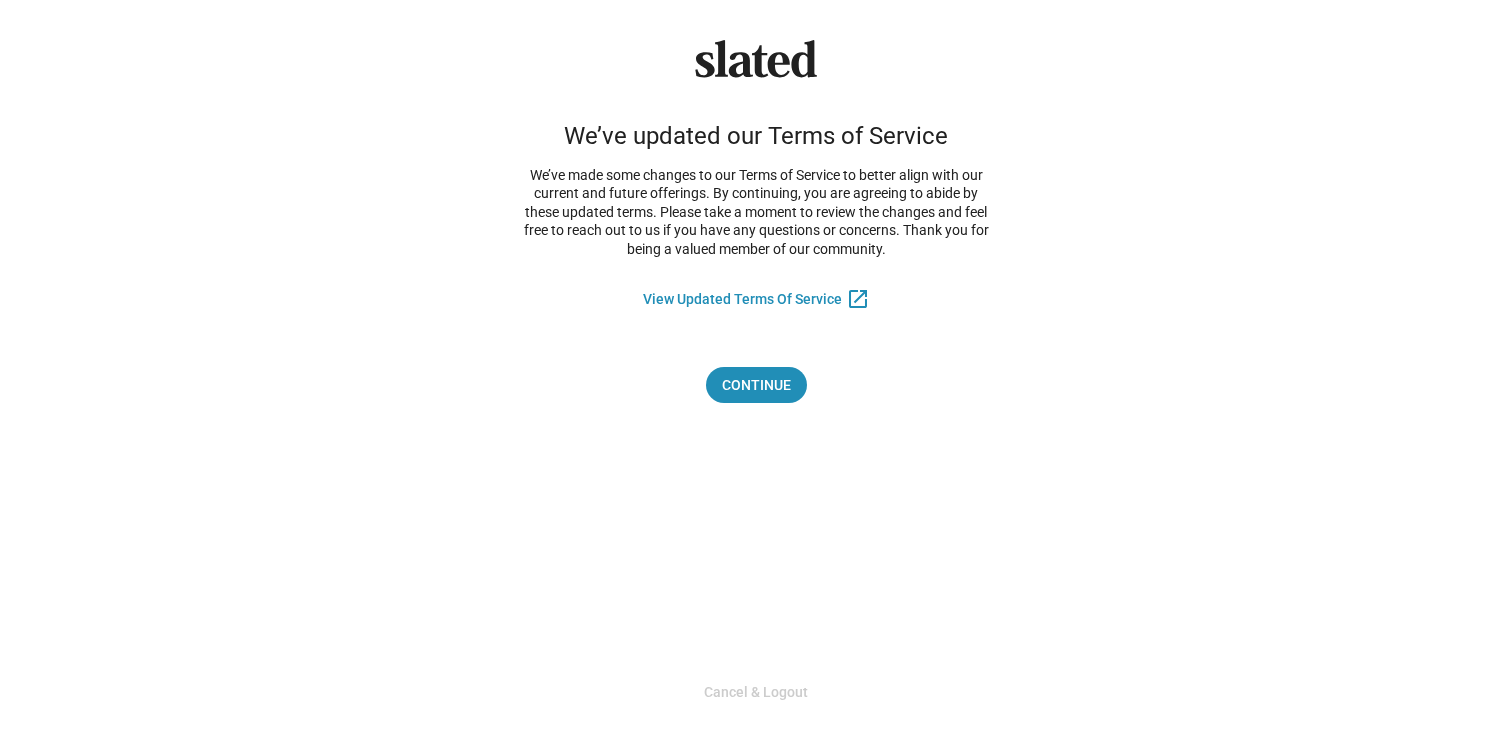 scroll, scrollTop: 0, scrollLeft: 0, axis: both 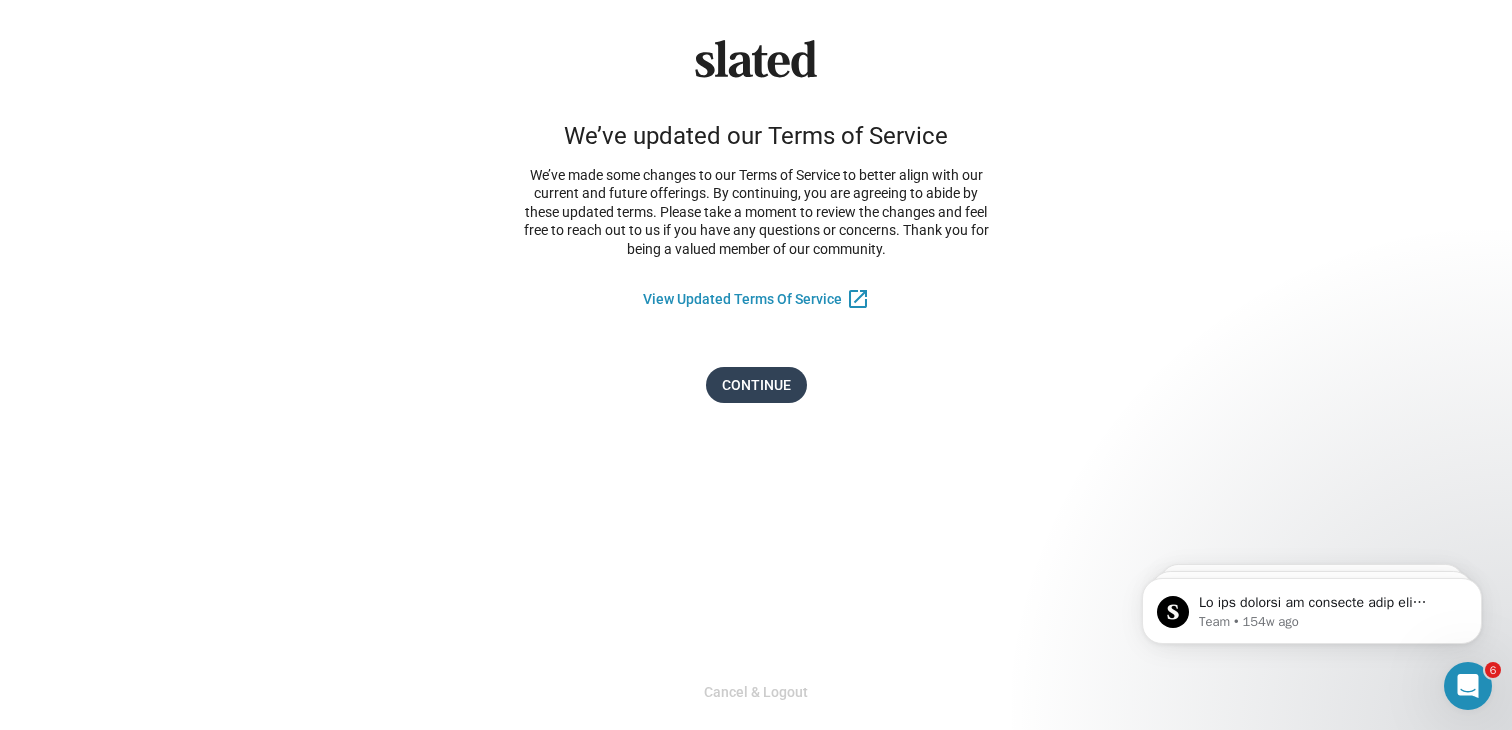 click on "Continue" 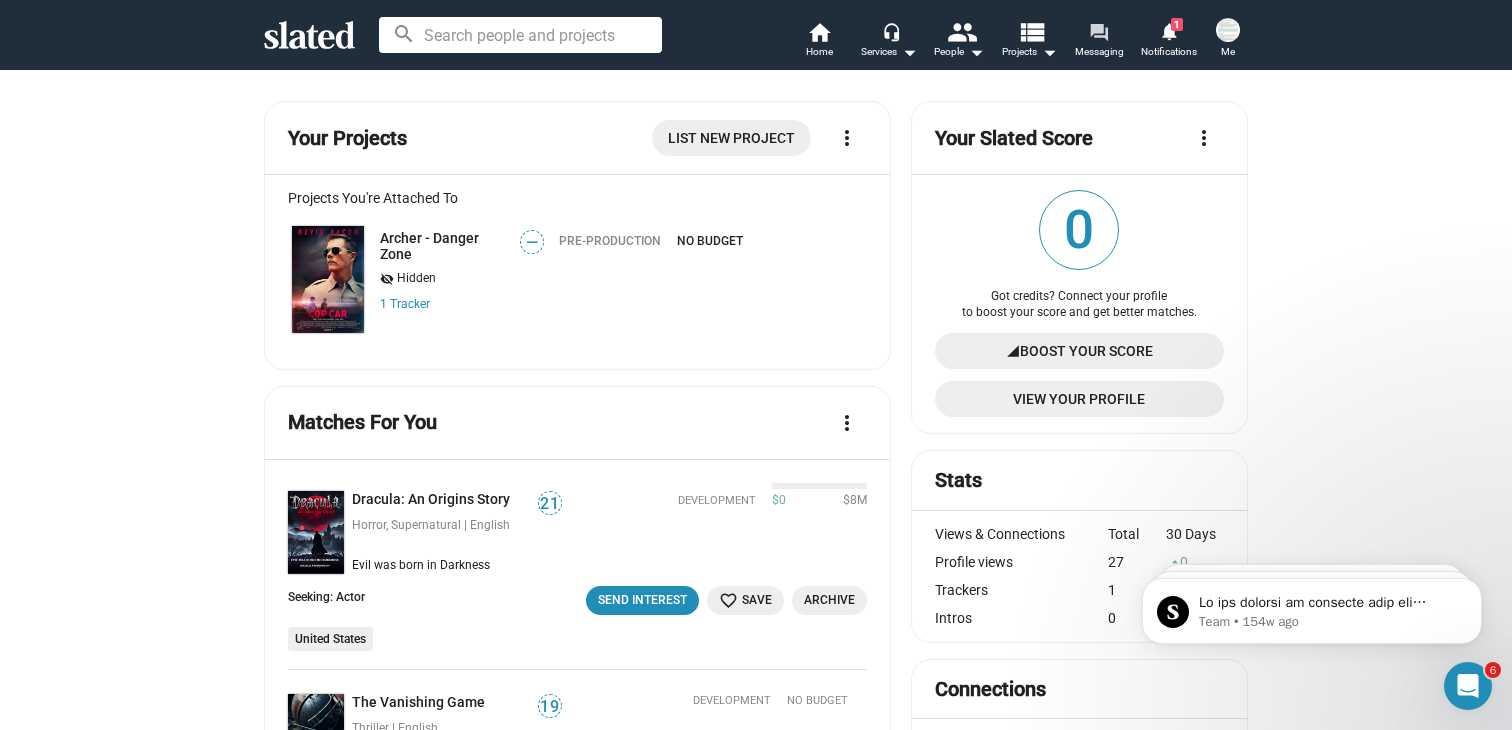 click on "Messaging" at bounding box center [1099, 52] 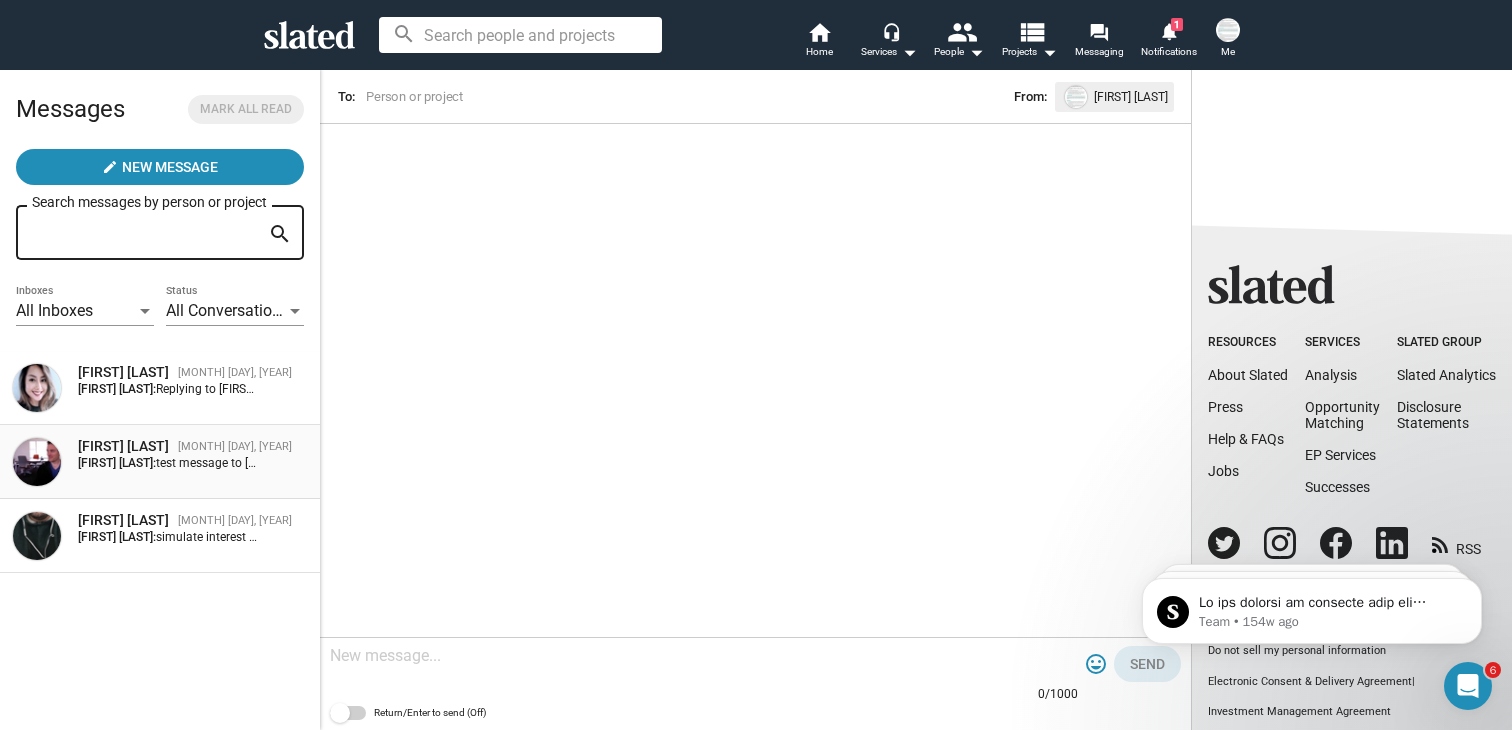 click on "[FIRST] Member" at bounding box center (124, 446) 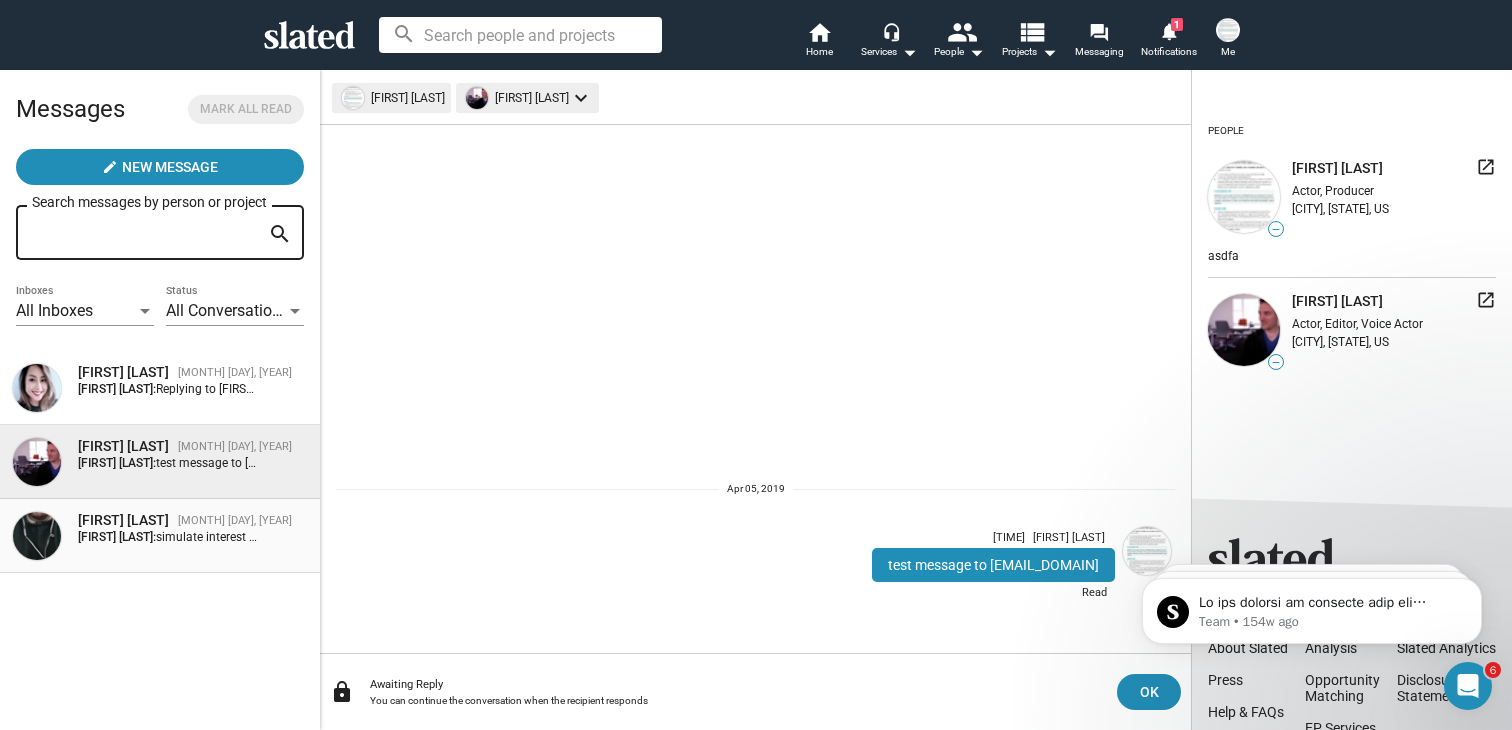 click on "simulate interest message situation" at bounding box center [252, 537] 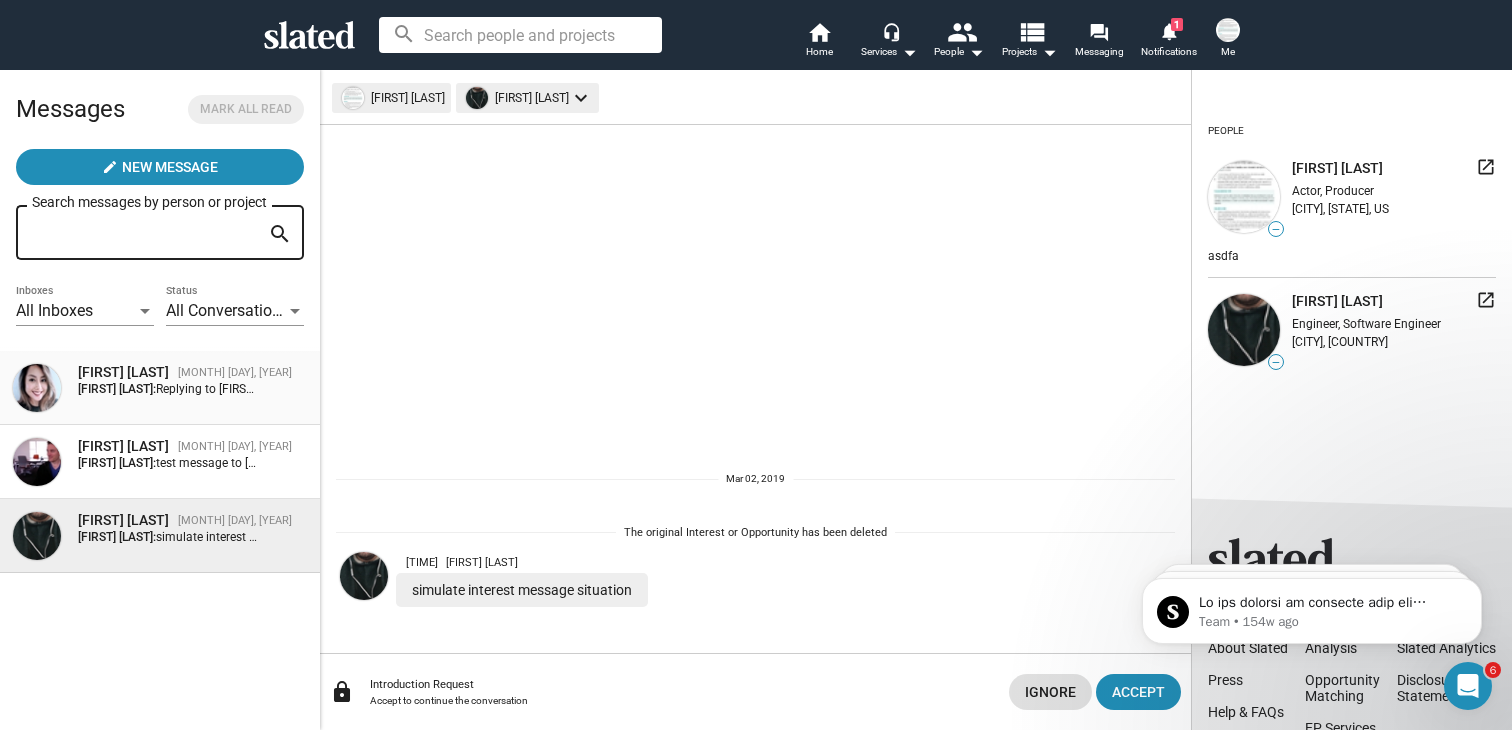 click on "Ann Nguyen Nov 08, 2020" at bounding box center (185, 372) 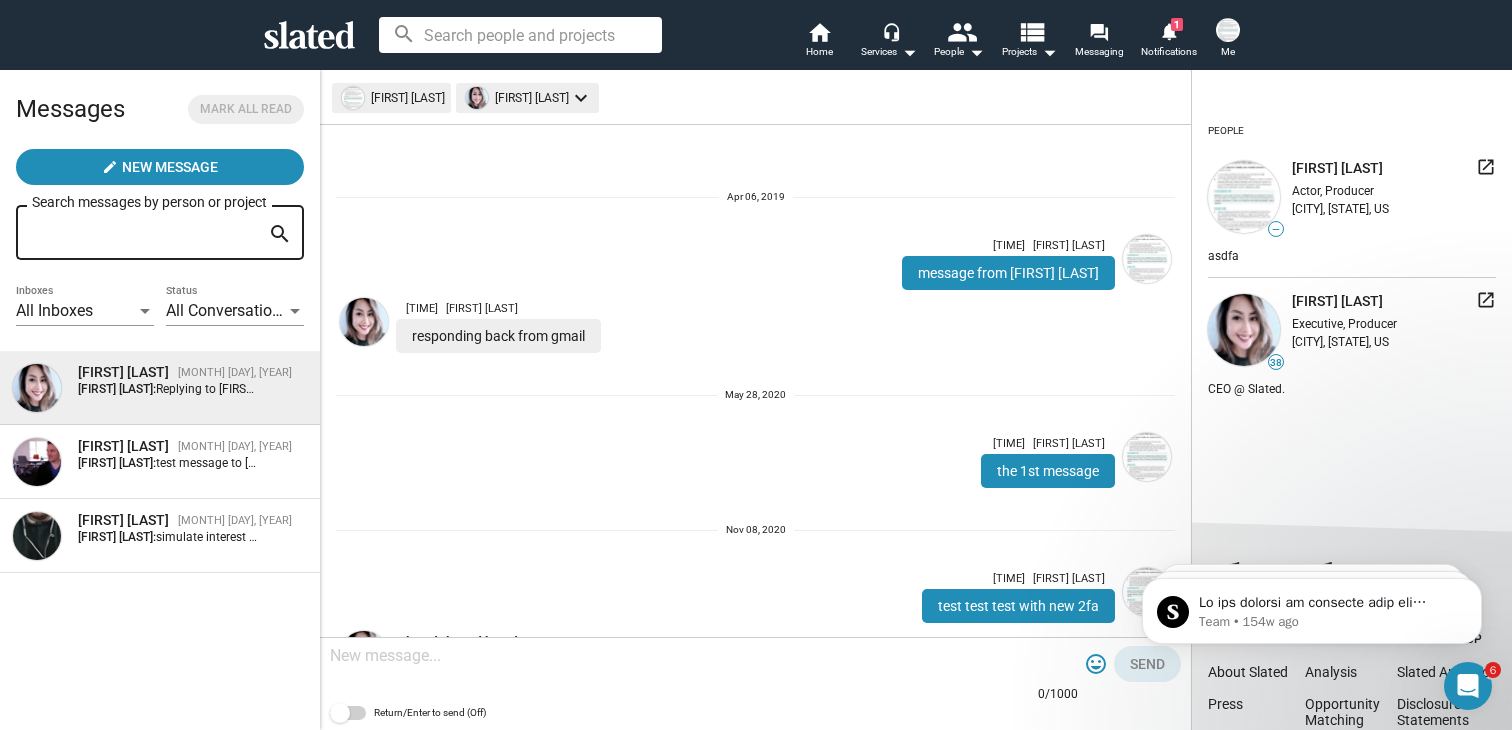 scroll, scrollTop: 92, scrollLeft: 0, axis: vertical 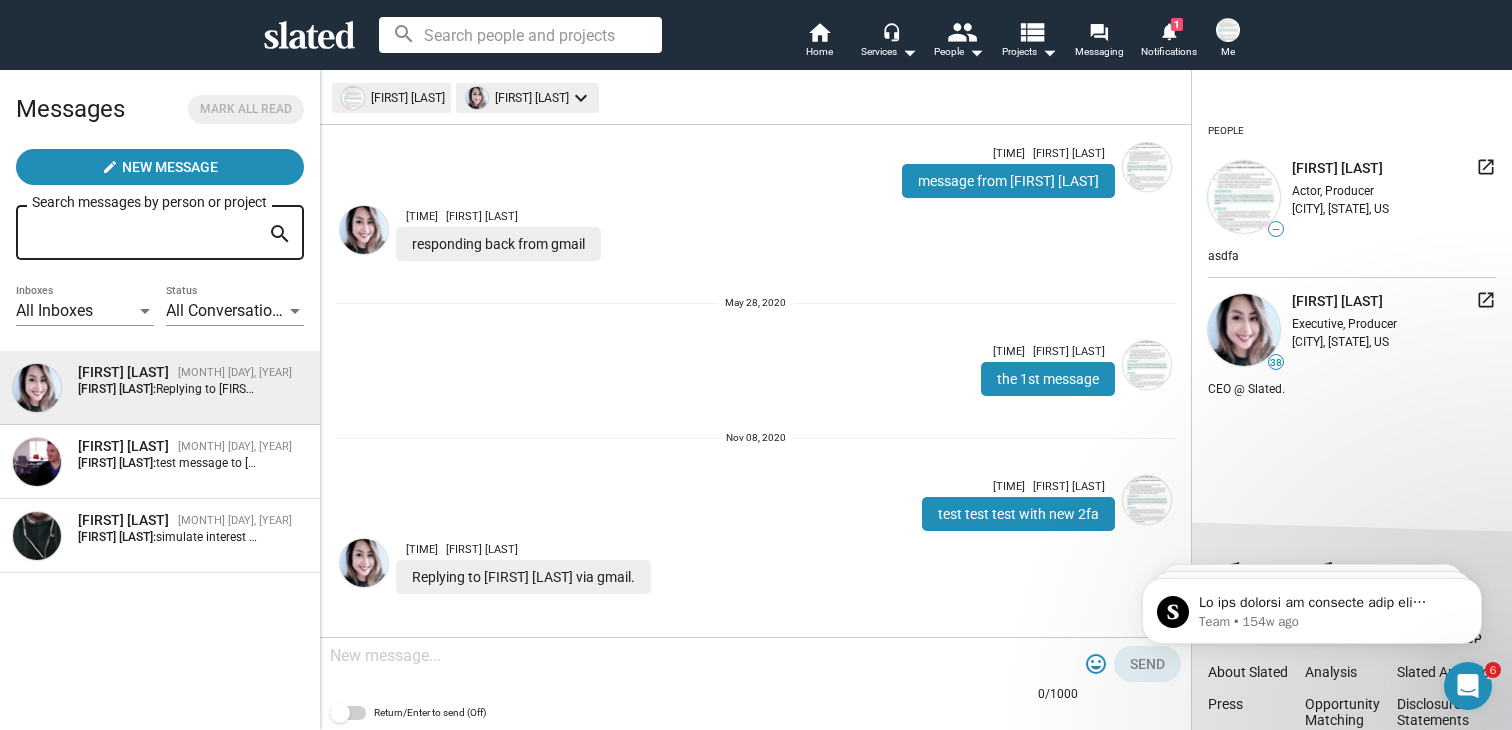 click 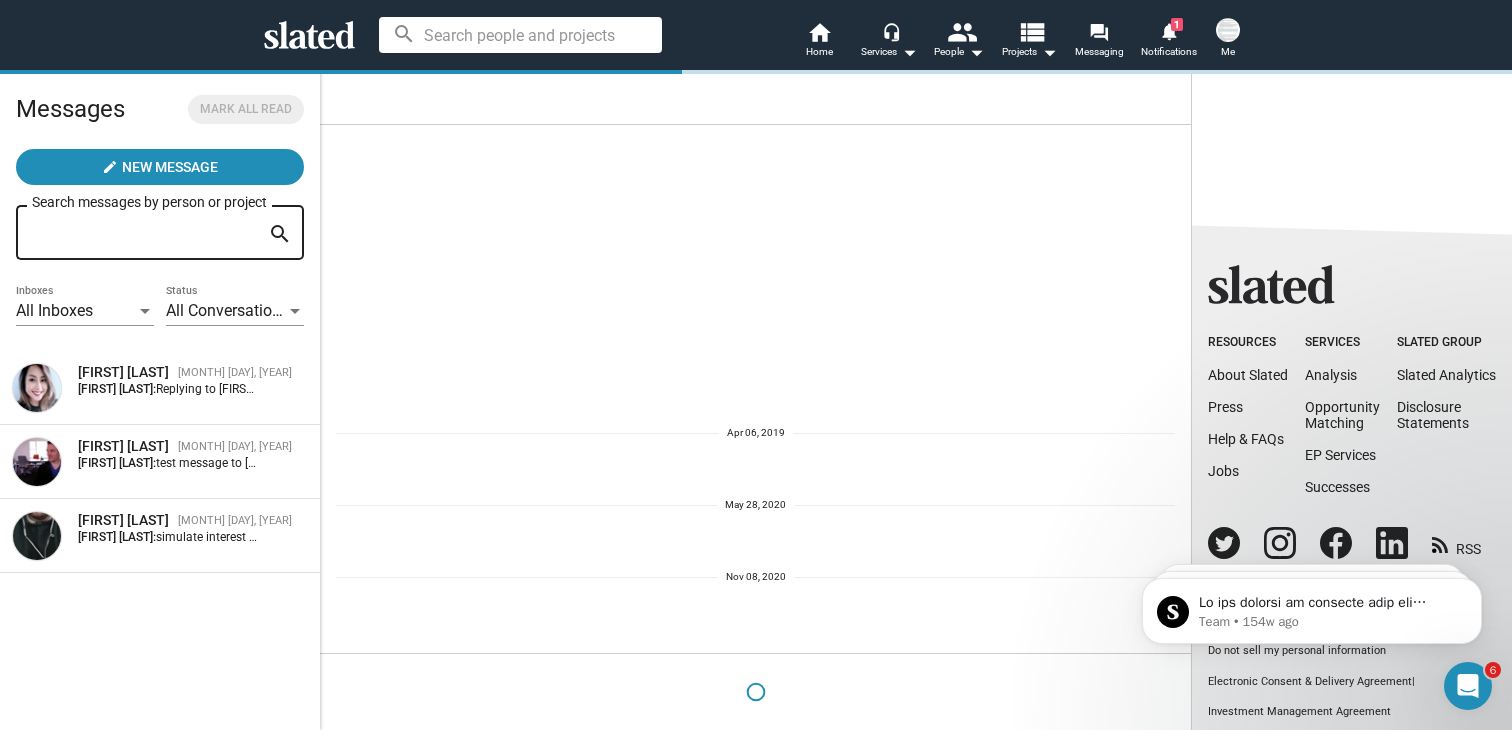 scroll, scrollTop: 0, scrollLeft: 0, axis: both 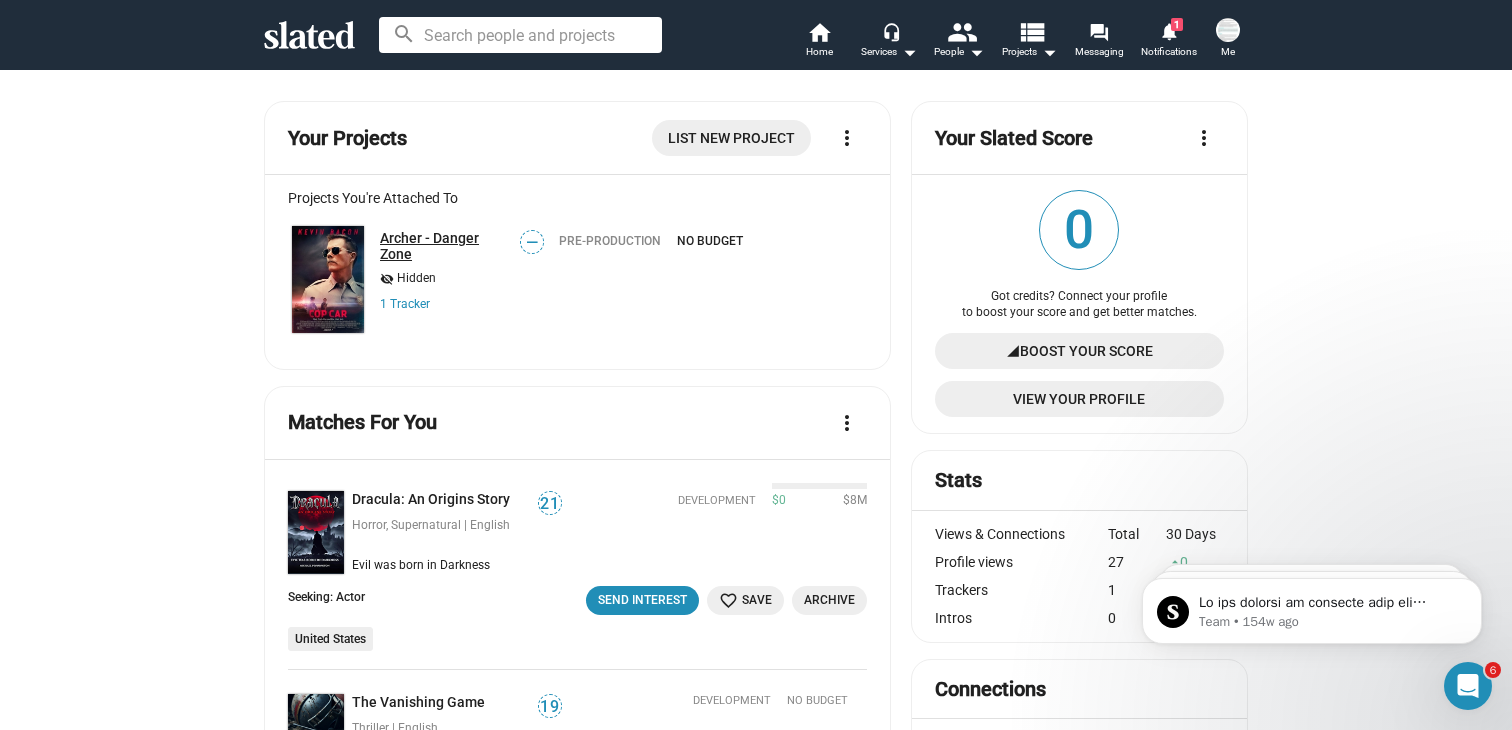 click on "Archer - Danger Zone" 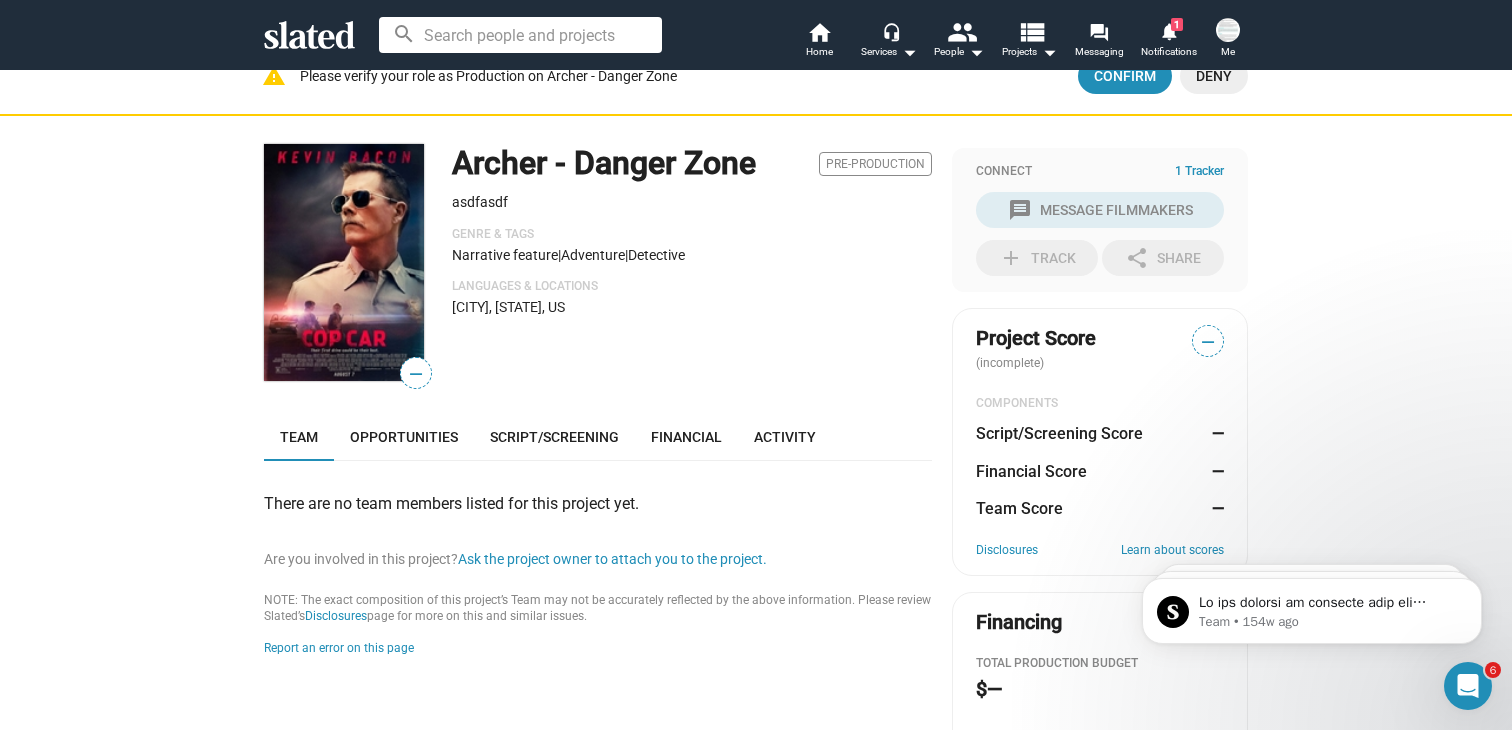 scroll, scrollTop: 25, scrollLeft: 0, axis: vertical 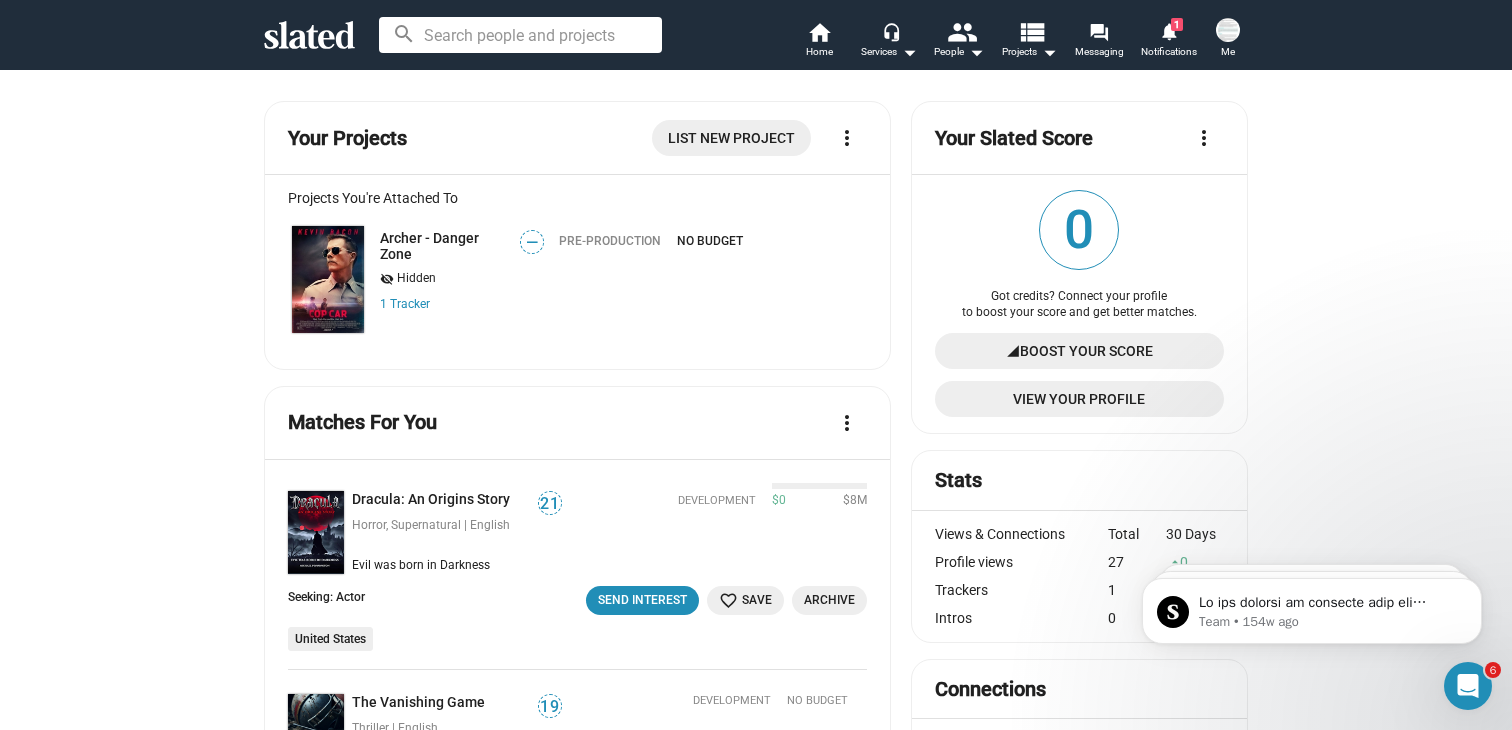 click on "Me" at bounding box center [1228, 40] 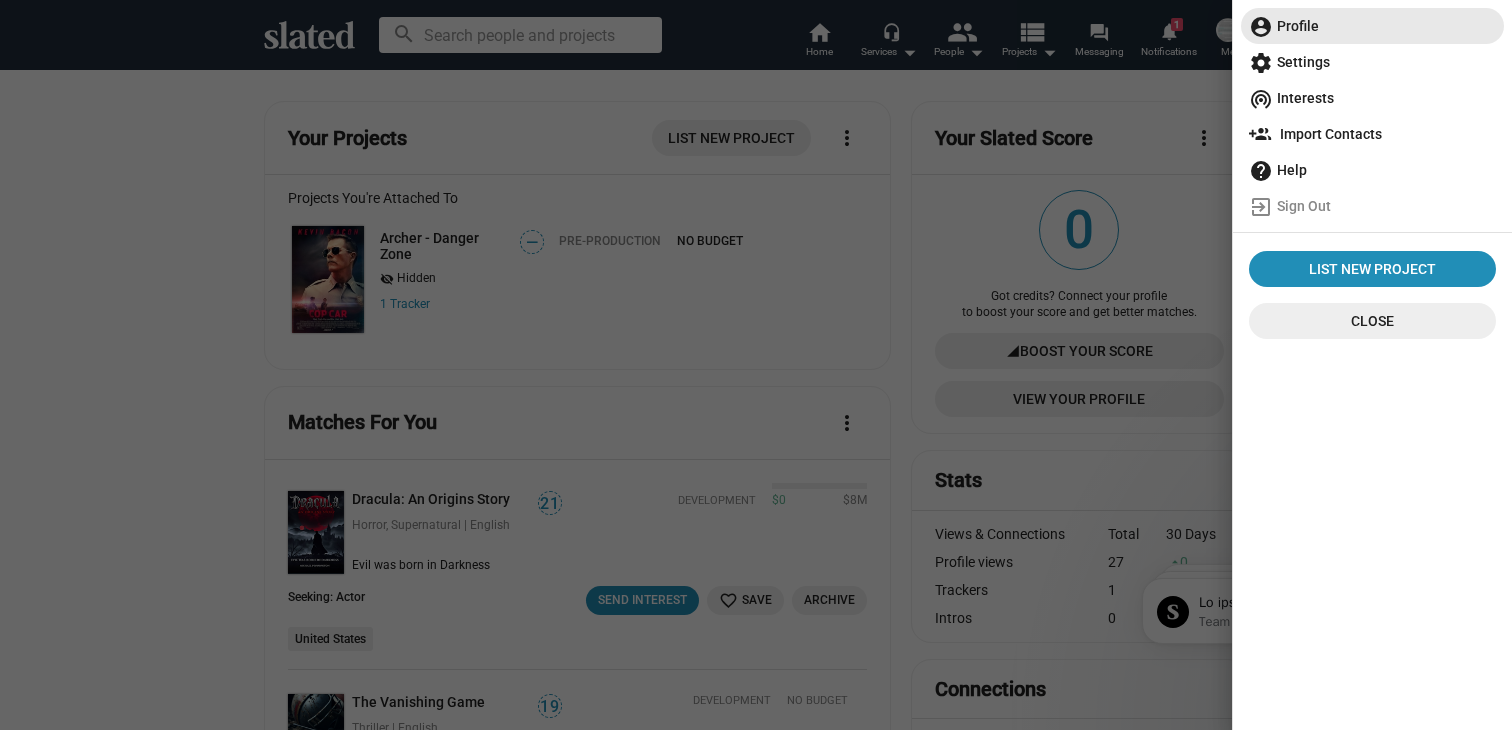 click on "account_circle  Profile" 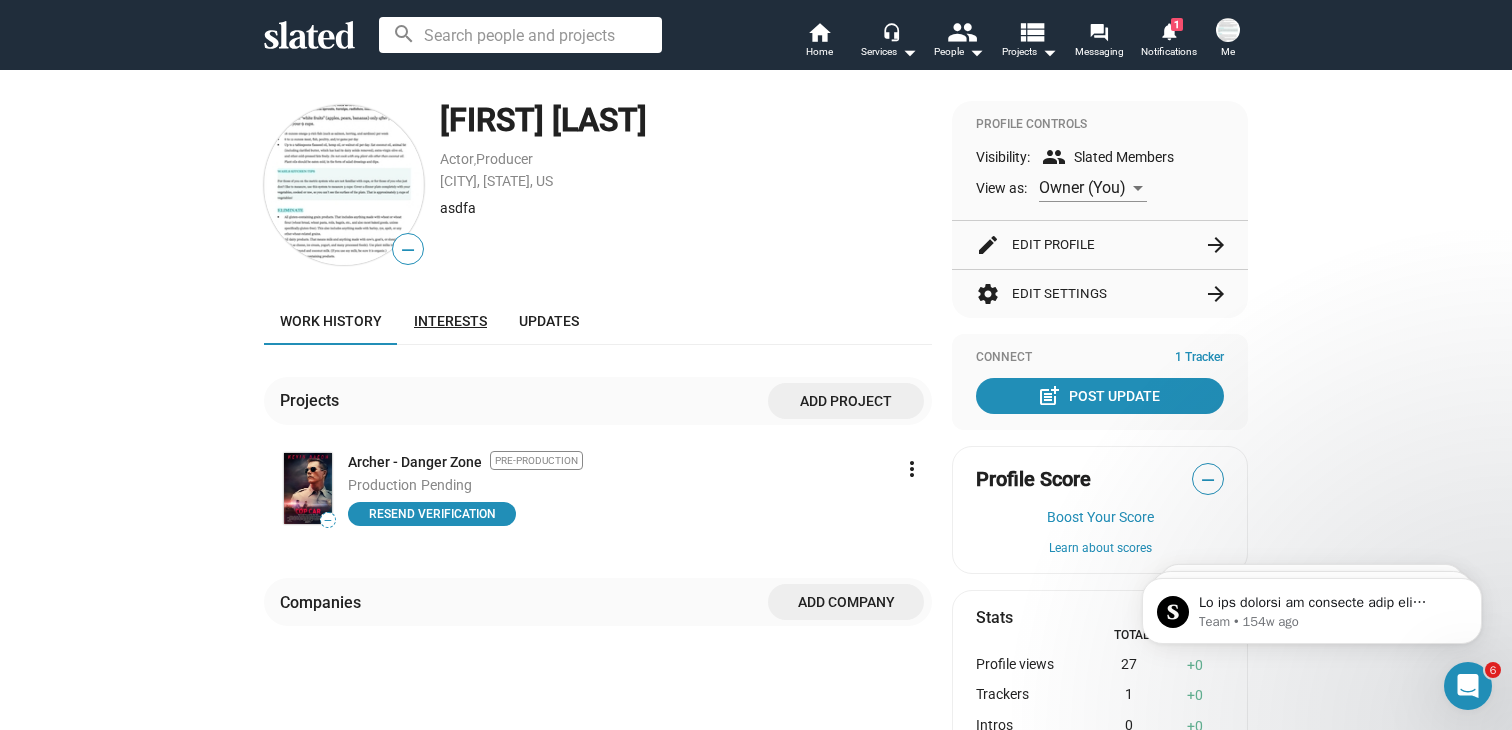 click on "Interests" at bounding box center [450, 321] 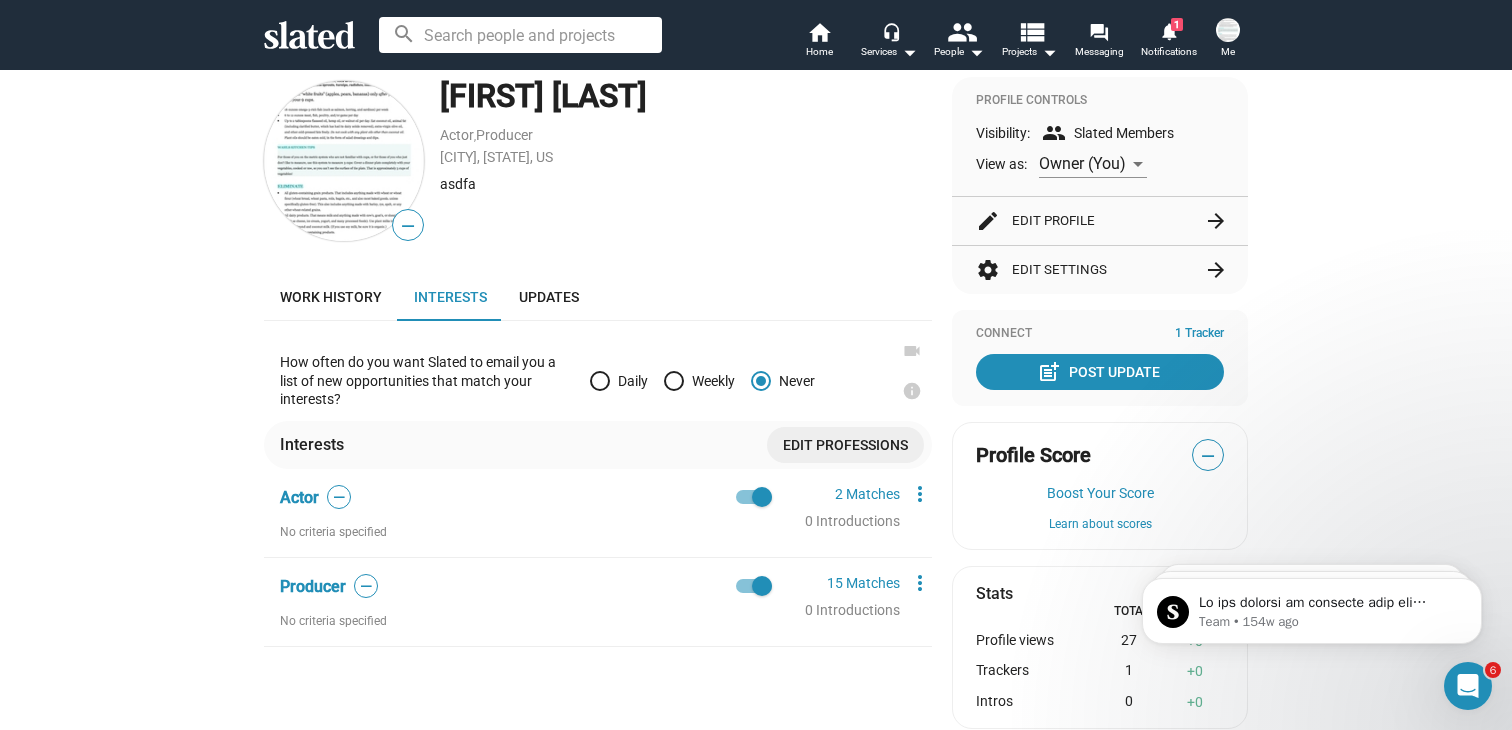 scroll, scrollTop: 0, scrollLeft: 0, axis: both 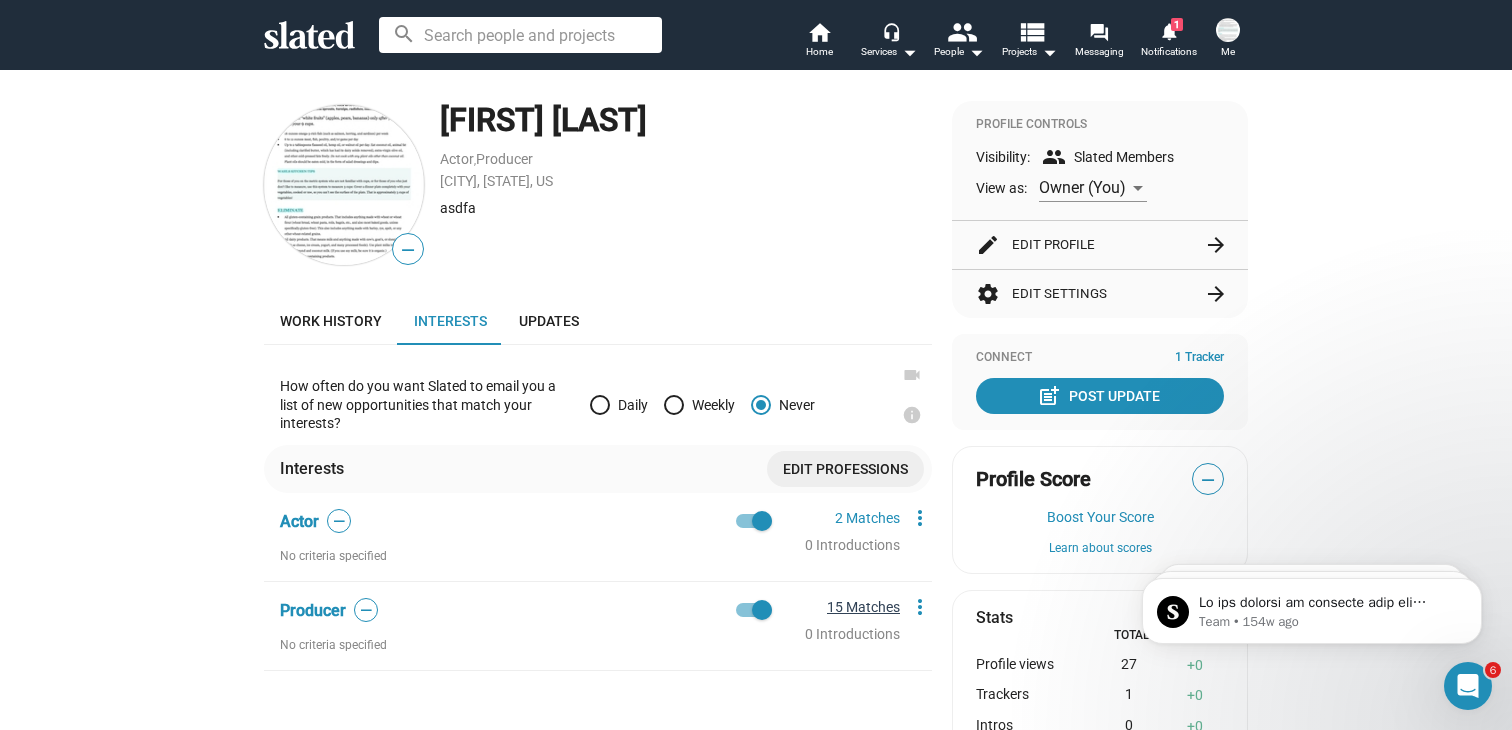 click on "15 Matches" 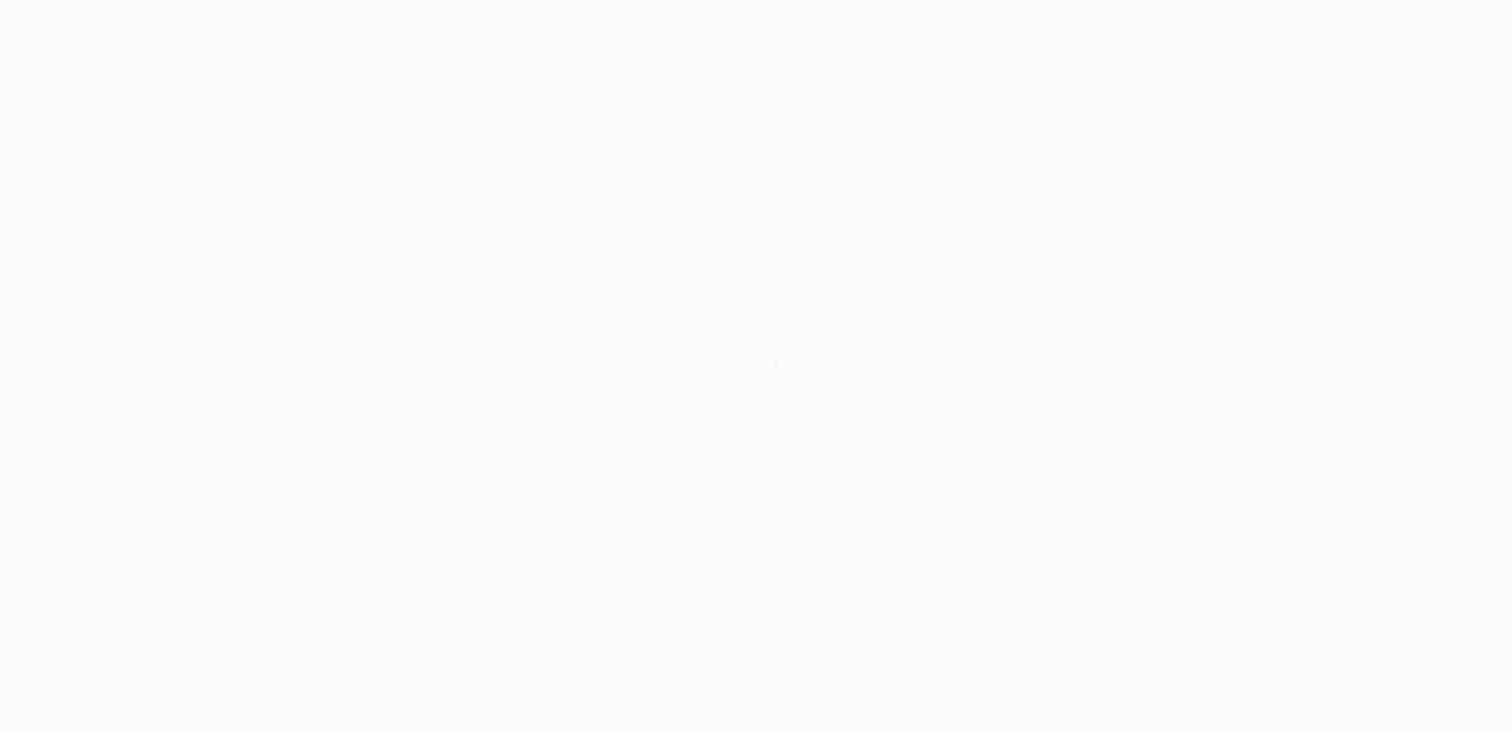 scroll, scrollTop: 0, scrollLeft: 0, axis: both 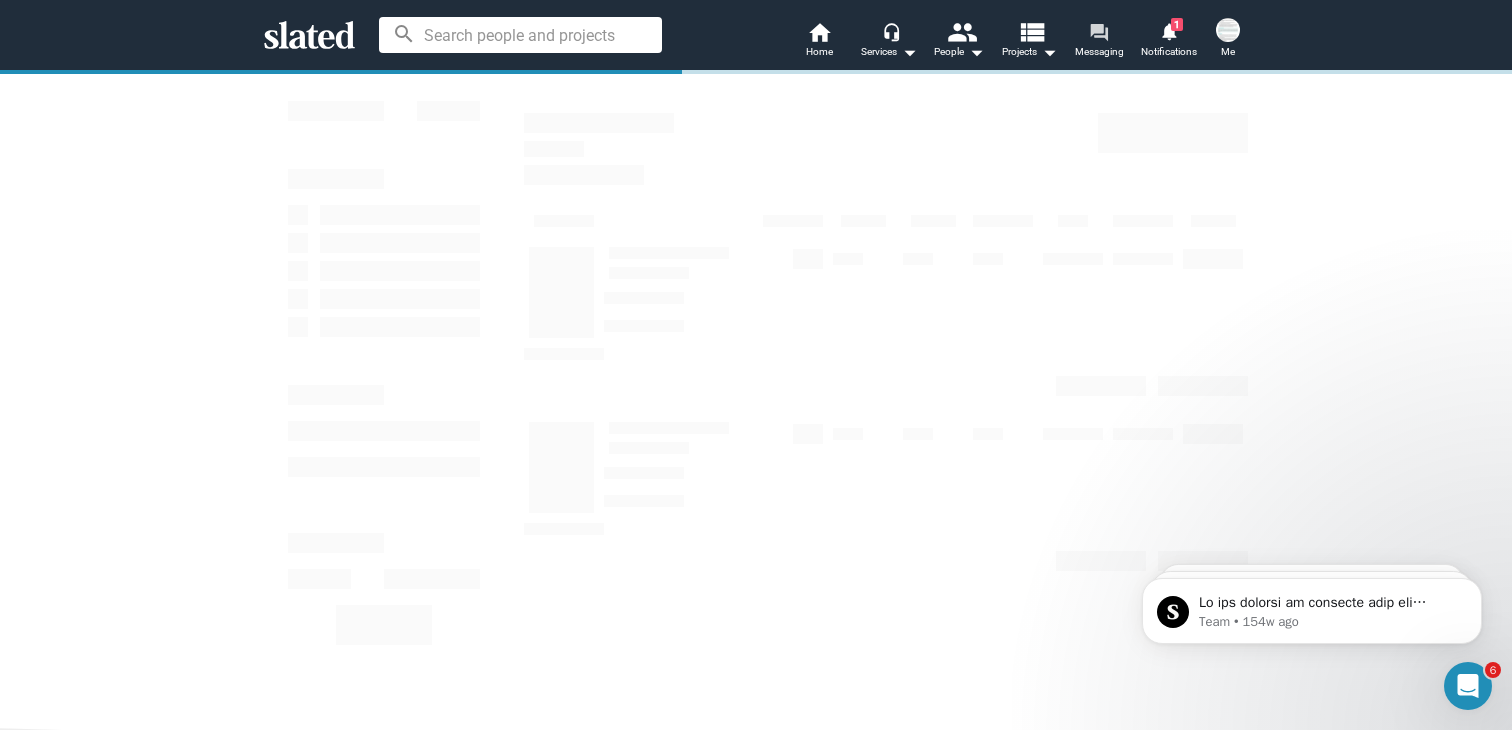 click on "Messaging" at bounding box center (1099, 52) 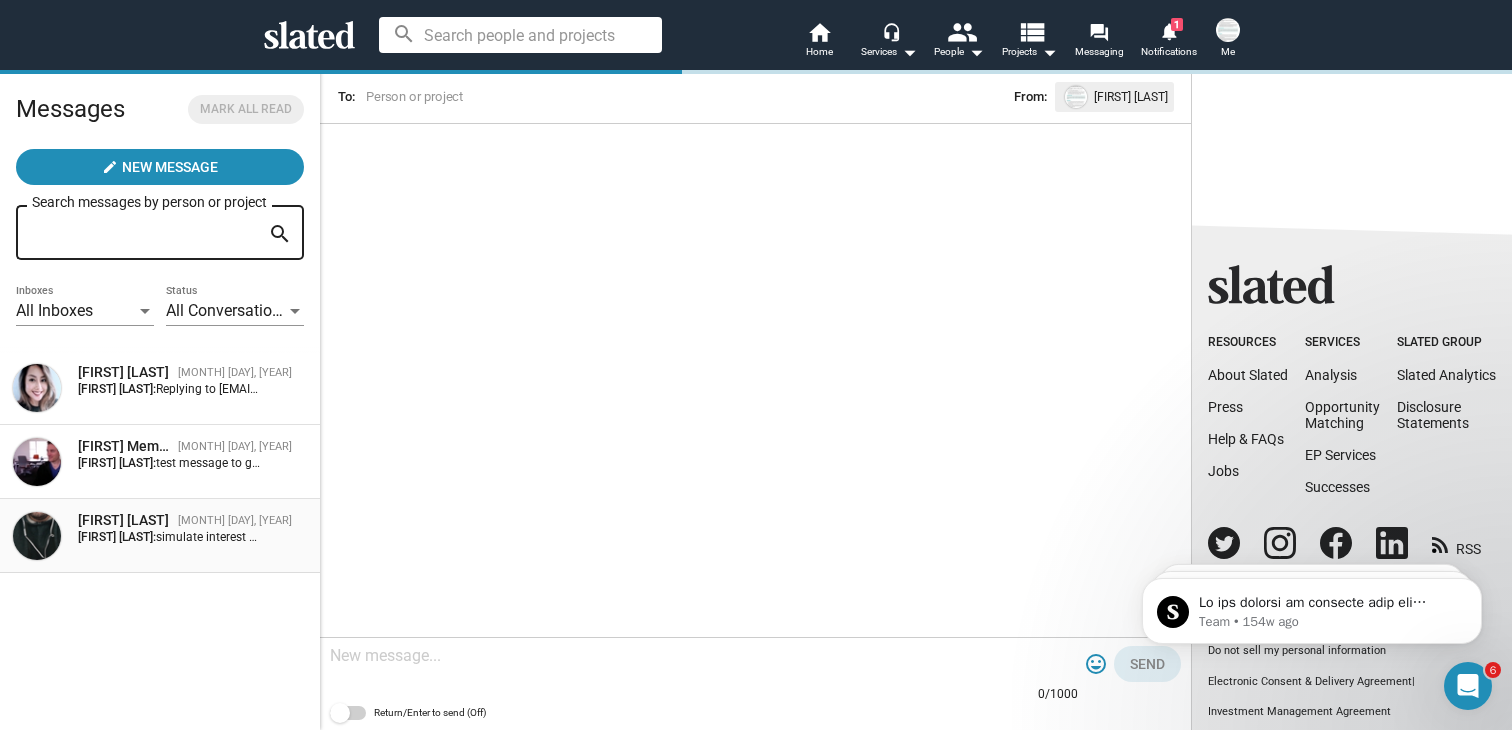 click on "[FIRST] [LAST] [MONTH] [DAY], [YEAR] [FIRST] [LAST]:  simulate interest message situation" at bounding box center [160, 536] 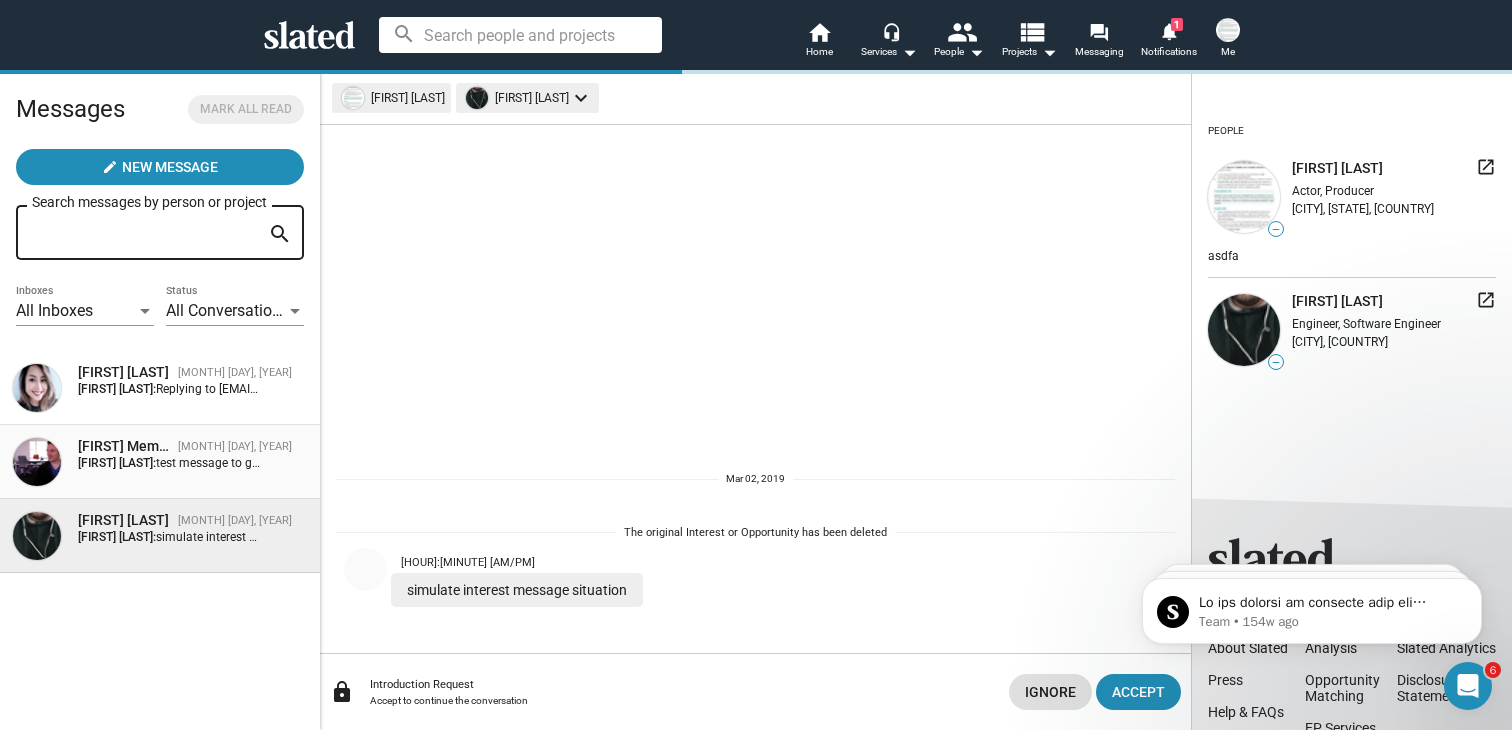click on "[FIRST] [LAST]:" at bounding box center [117, 463] 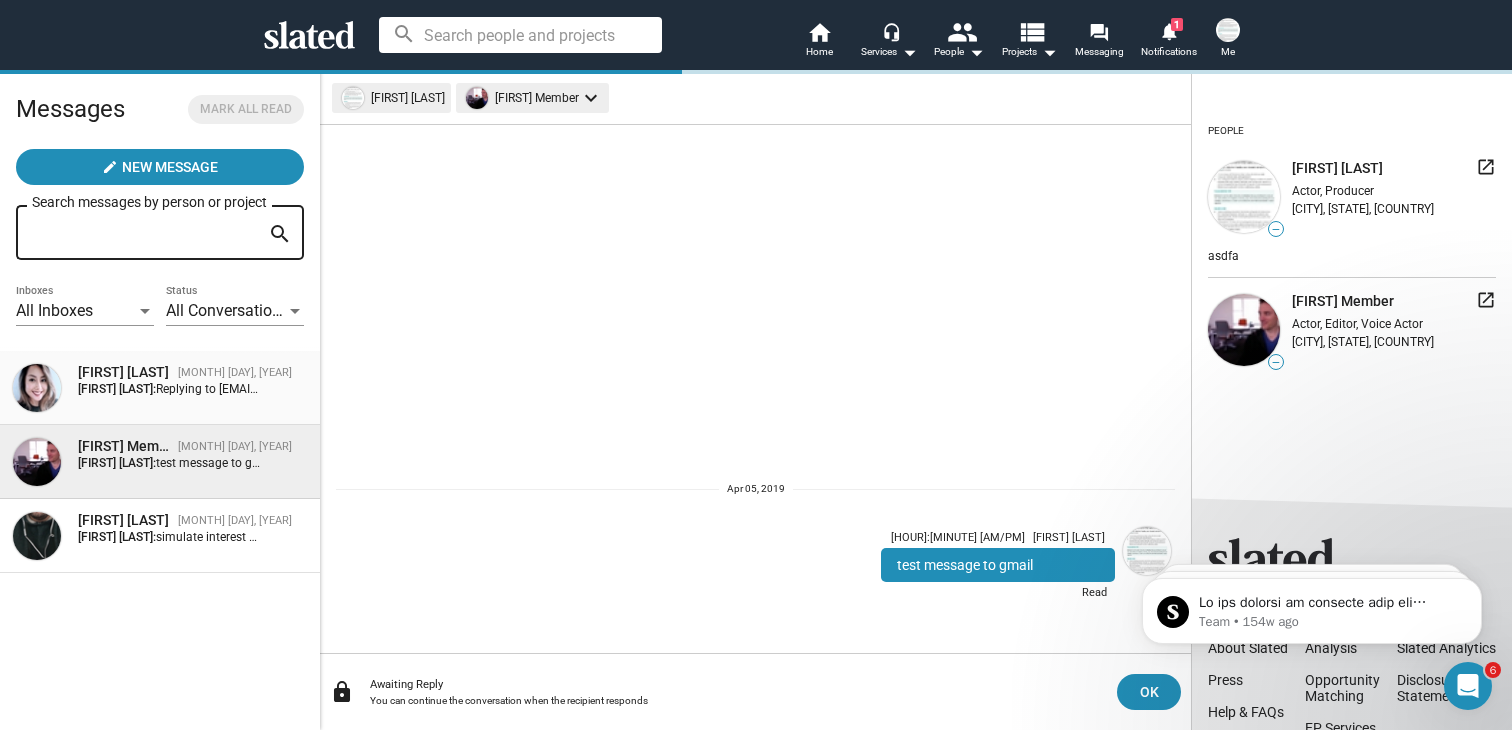click on "[FIRST] [LAST] [MONTH] [DAY], [YEAR] [FIRST] [LAST]:  Replying to [EMAIL] via gmail." at bounding box center [160, 388] 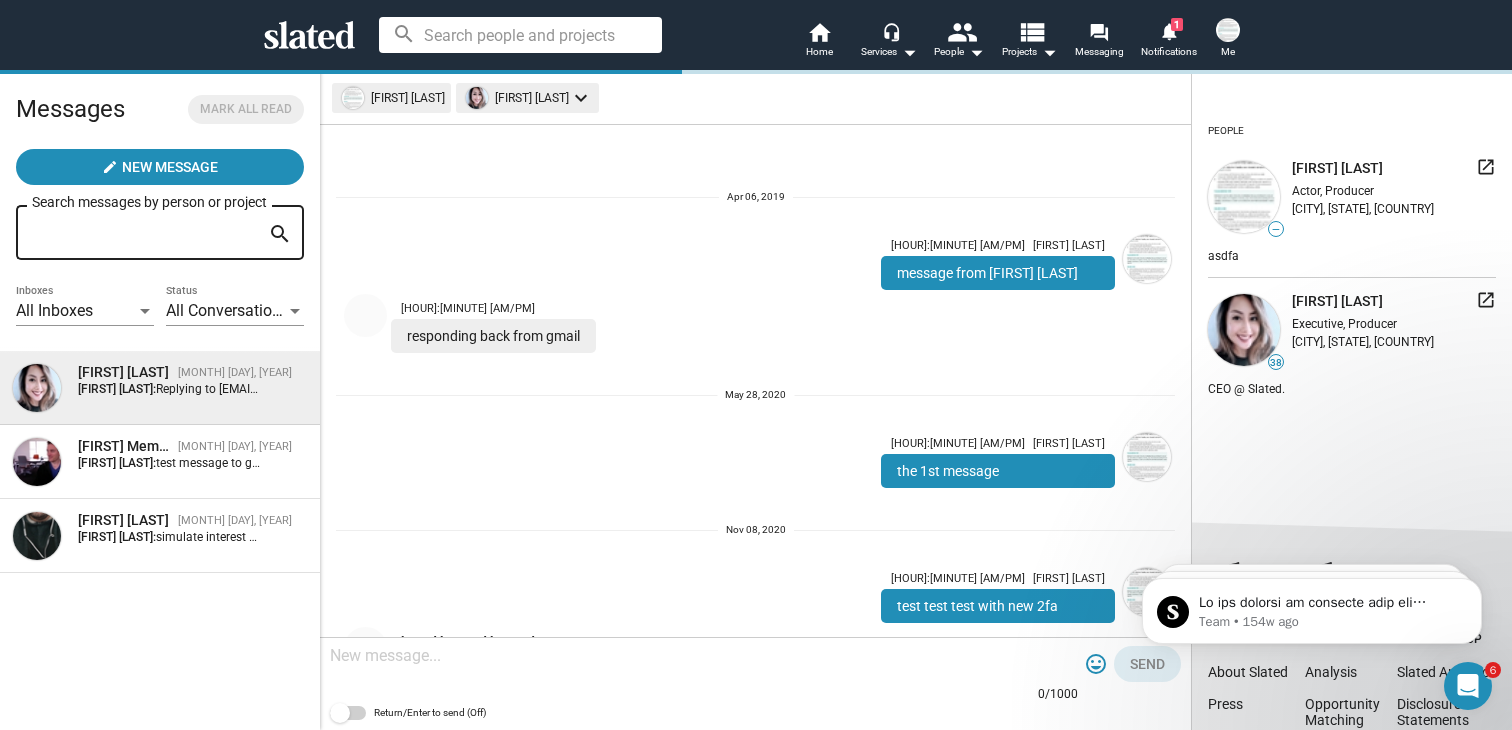 scroll, scrollTop: 92, scrollLeft: 0, axis: vertical 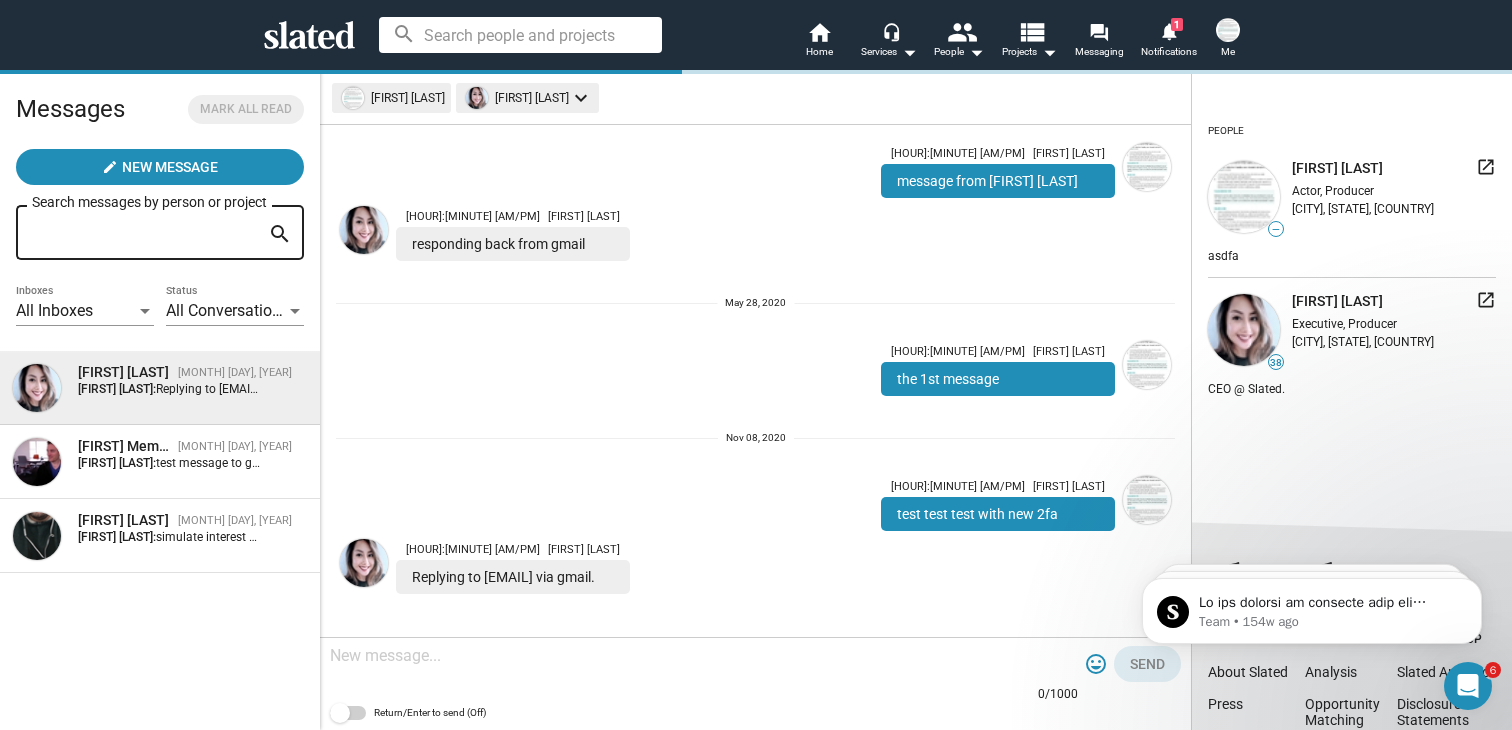 click on "search home Home headset_mic  Services  arrow_drop_down people  People  arrow_drop_down view_list  Projects  arrow_drop_down forum Messaging notifications 1 Notifications Me" at bounding box center (756, 35) 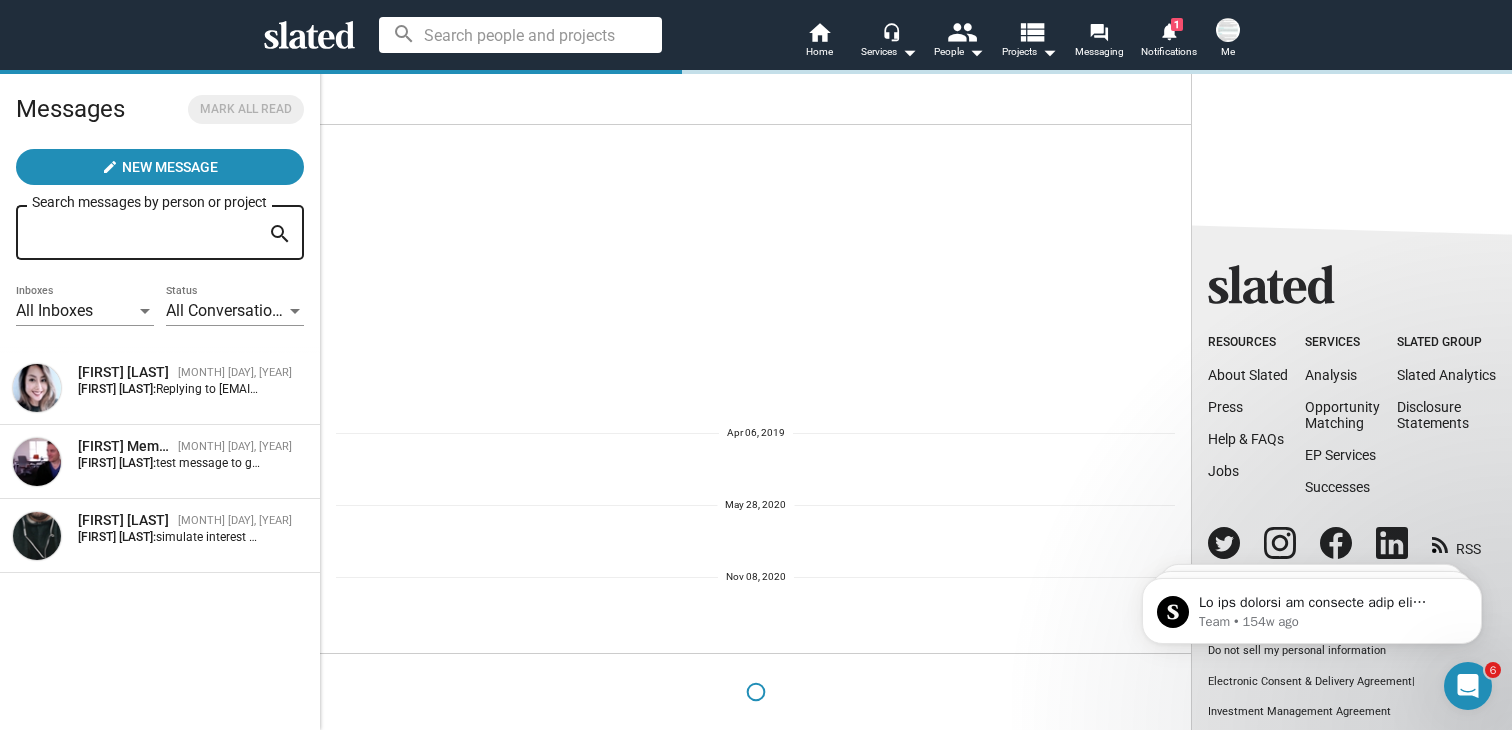 scroll, scrollTop: 0, scrollLeft: 0, axis: both 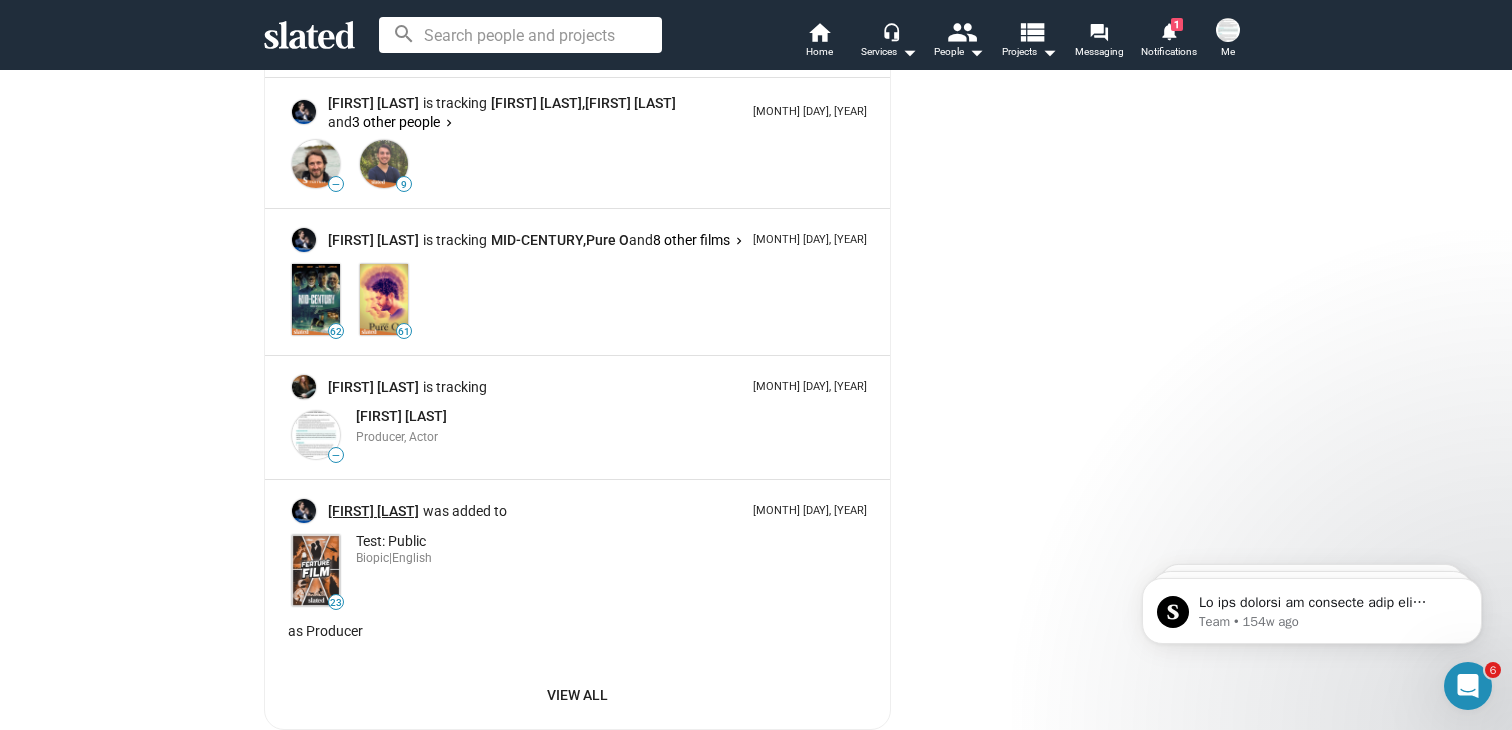 click on "[FIRST] [LAST]" 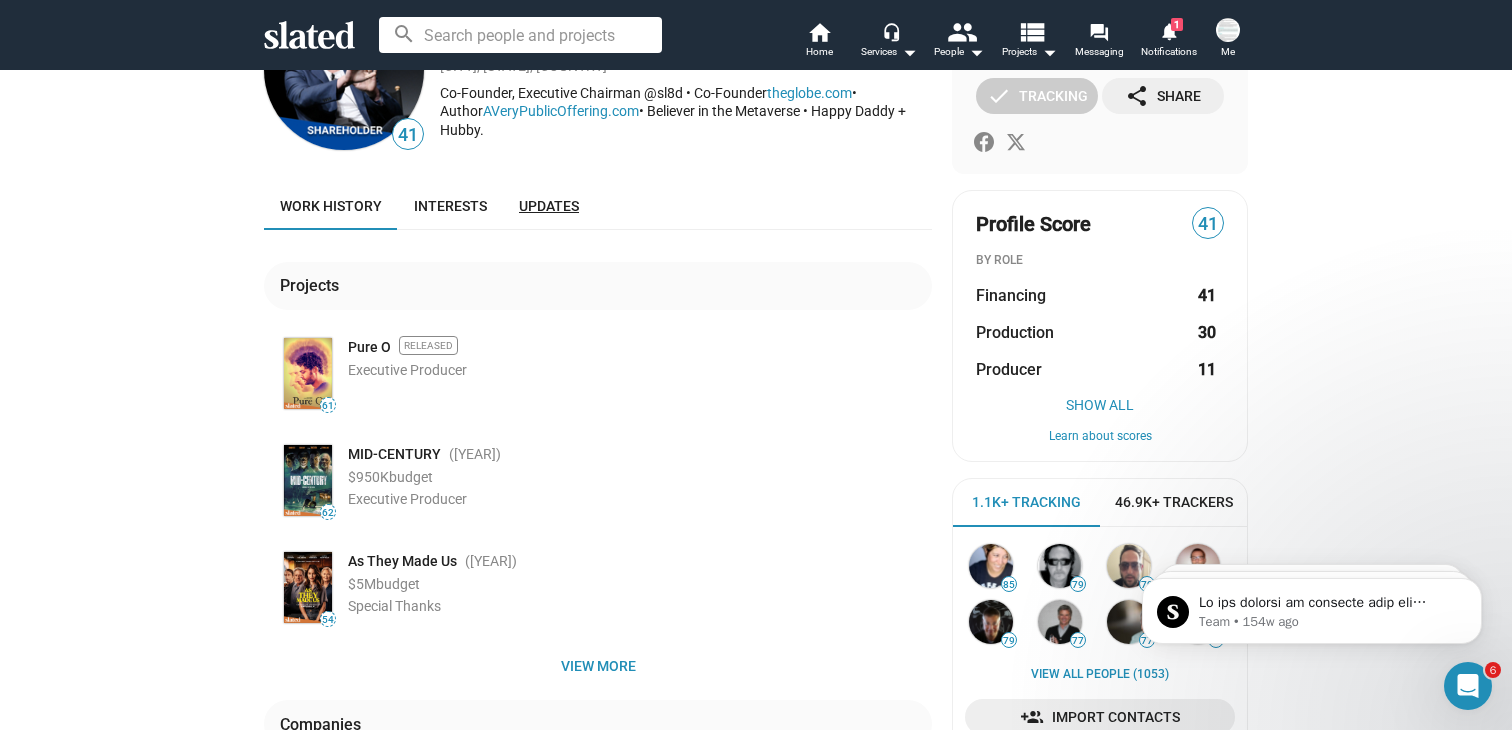 scroll, scrollTop: 0, scrollLeft: 0, axis: both 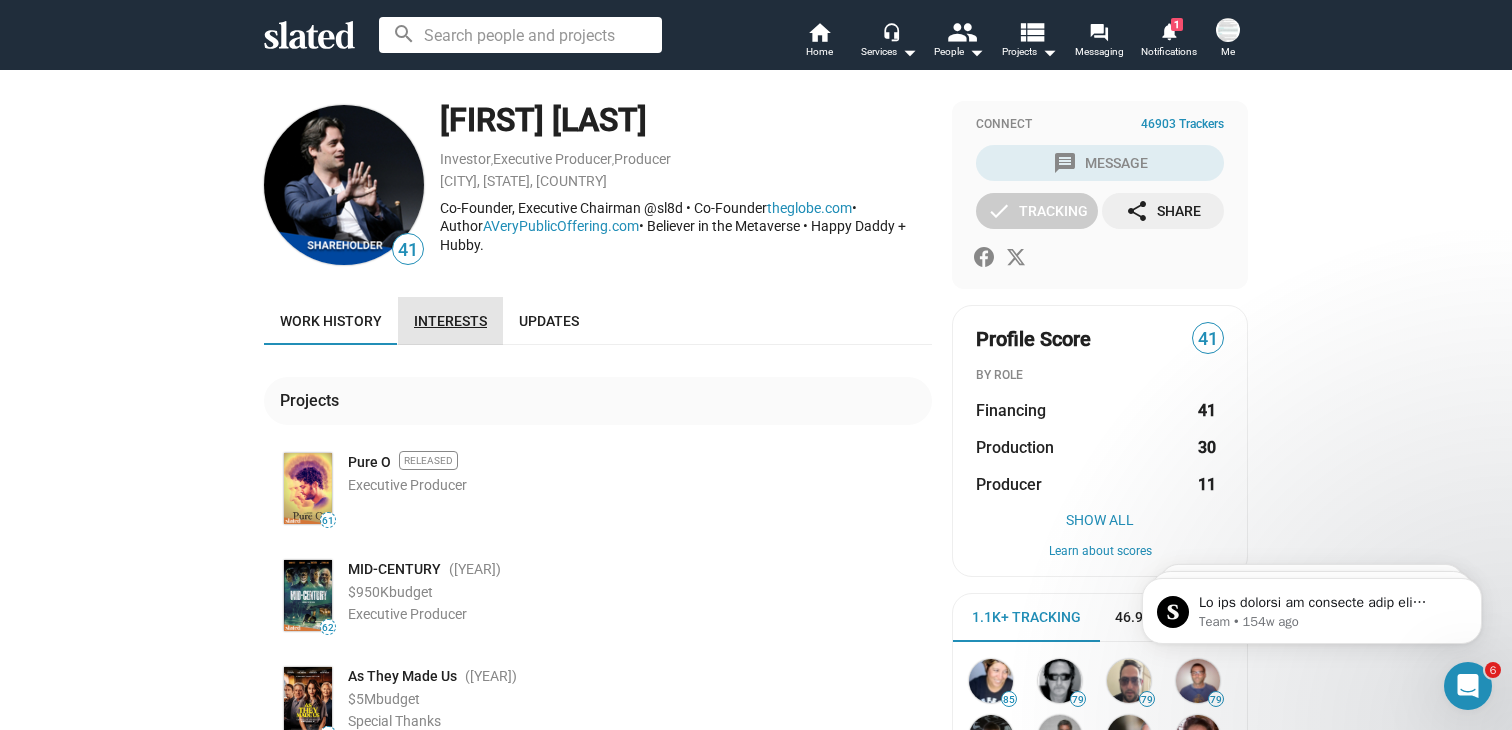 click on "Interests" at bounding box center (450, 321) 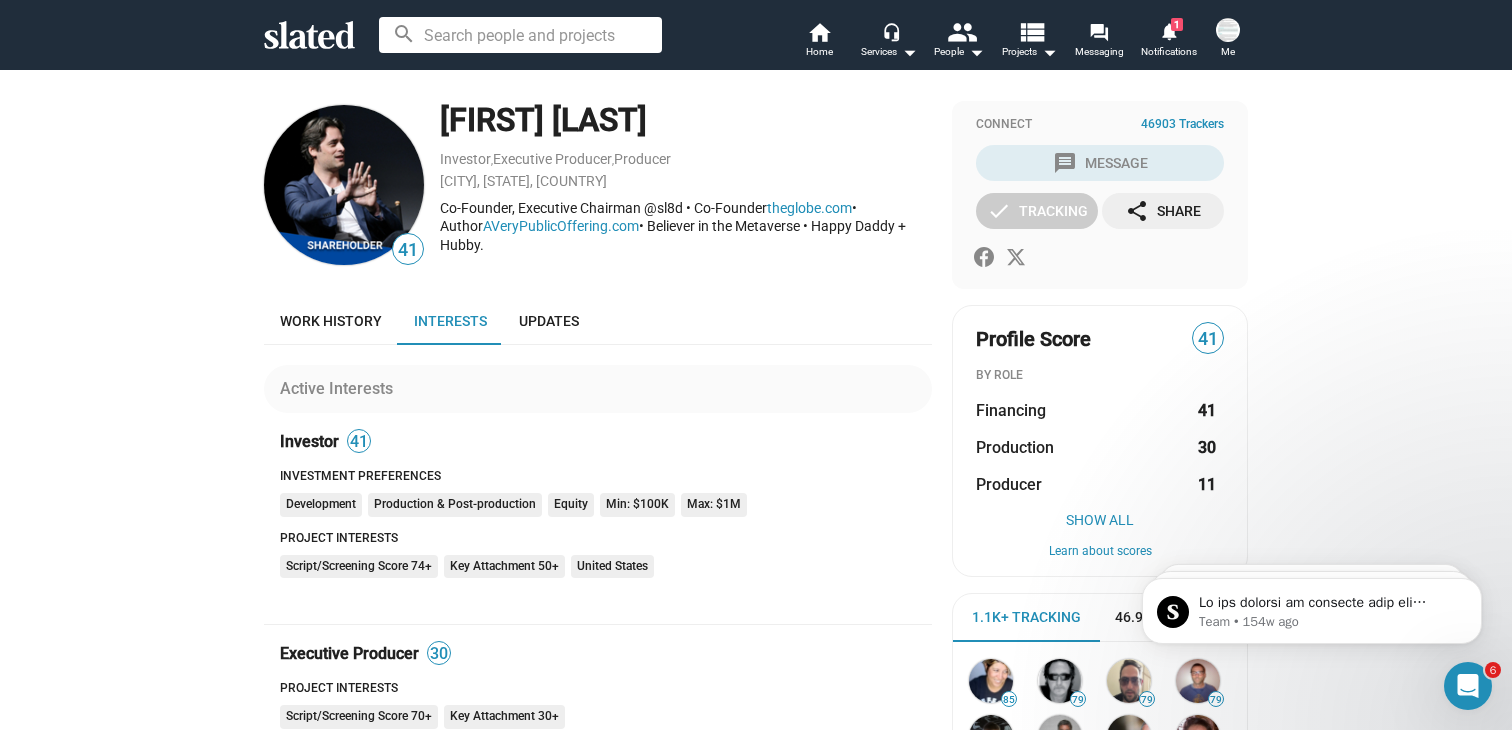 click on "[FIRST] [LAST]" 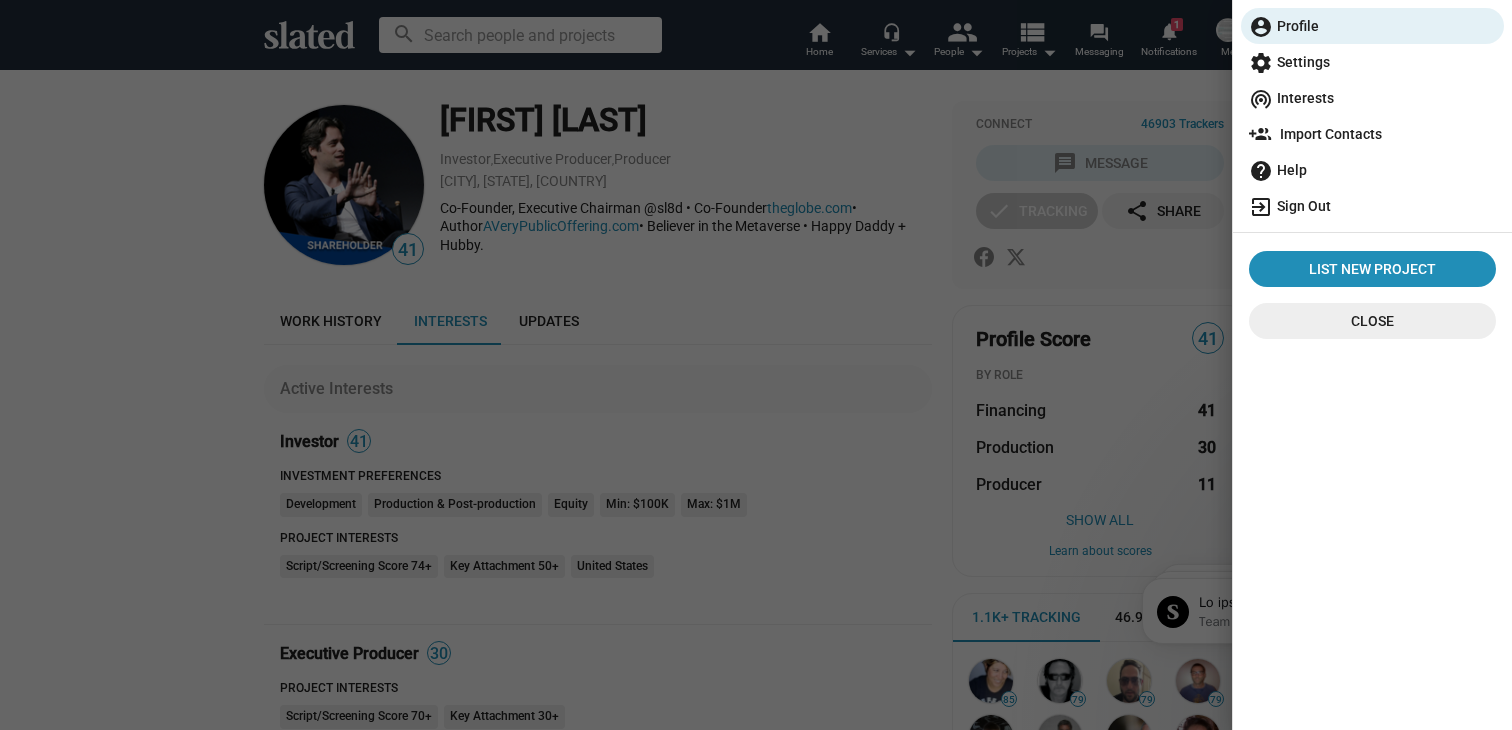 click on "exit_to_app  Sign Out" 